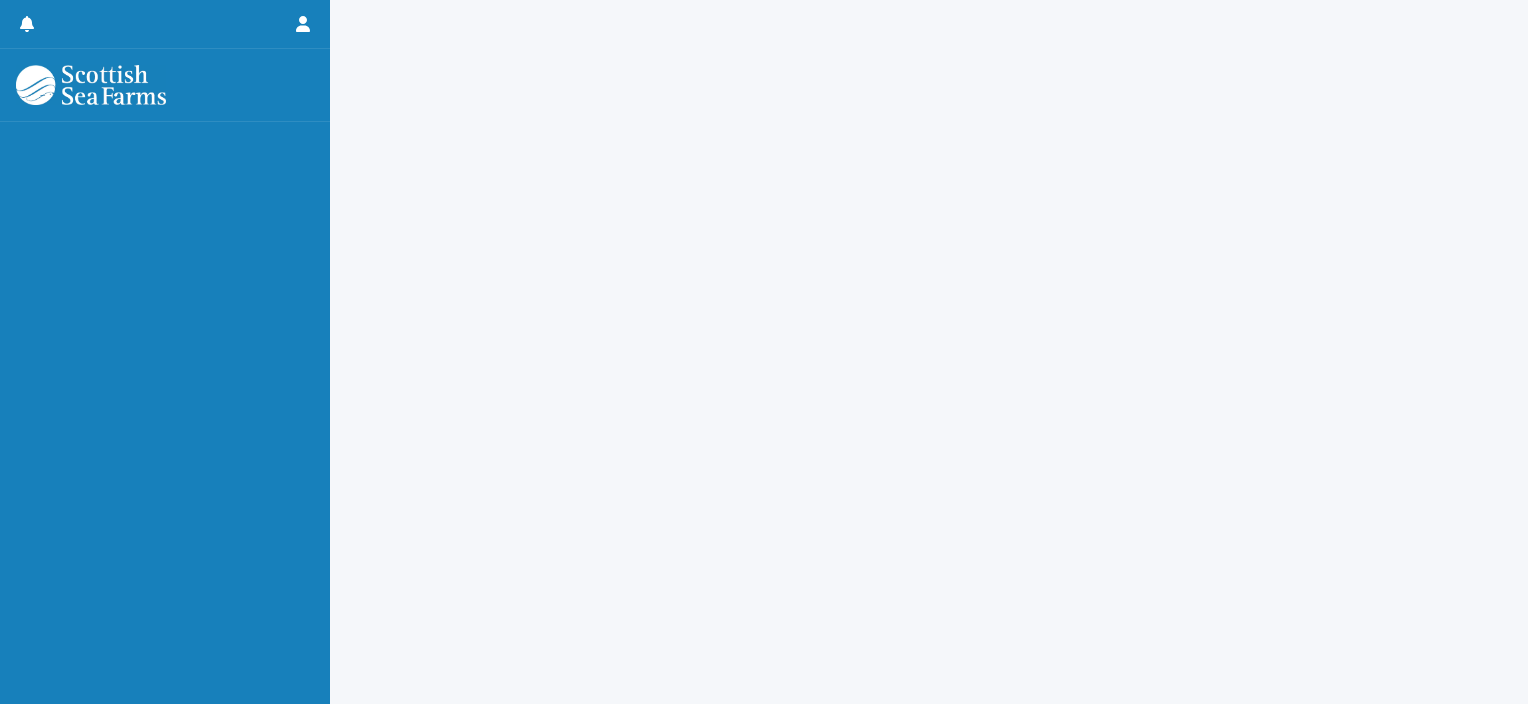 scroll, scrollTop: 0, scrollLeft: 0, axis: both 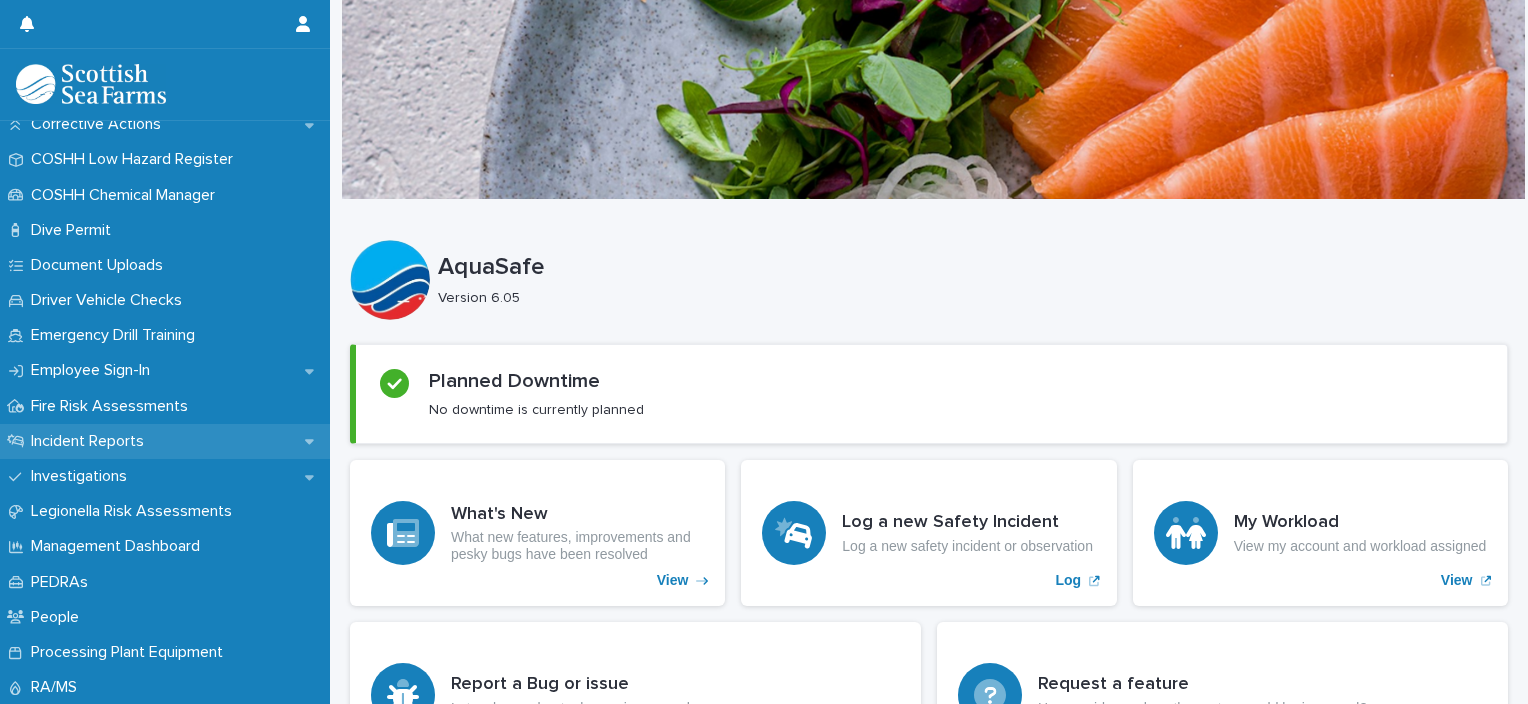 click on "Incident Reports" at bounding box center [91, 441] 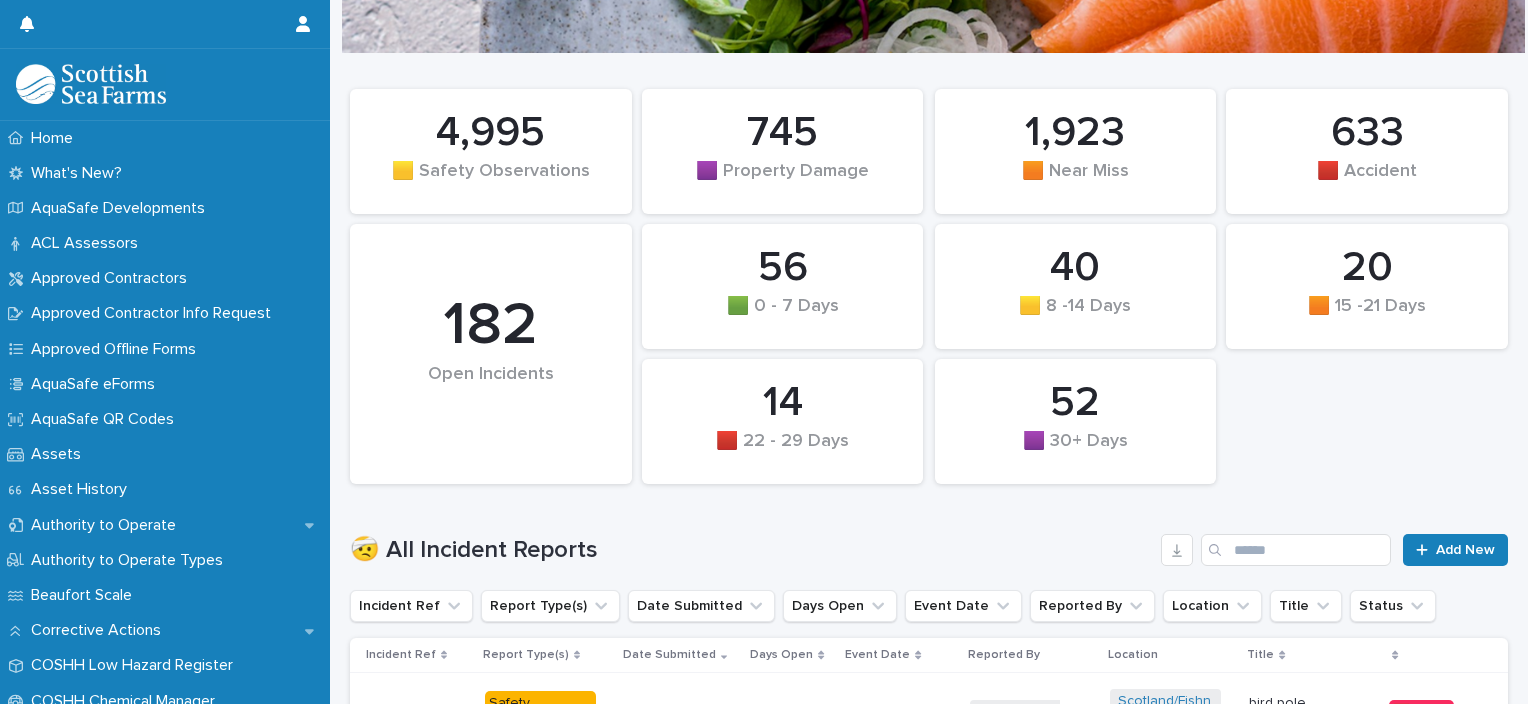 scroll, scrollTop: 186, scrollLeft: 0, axis: vertical 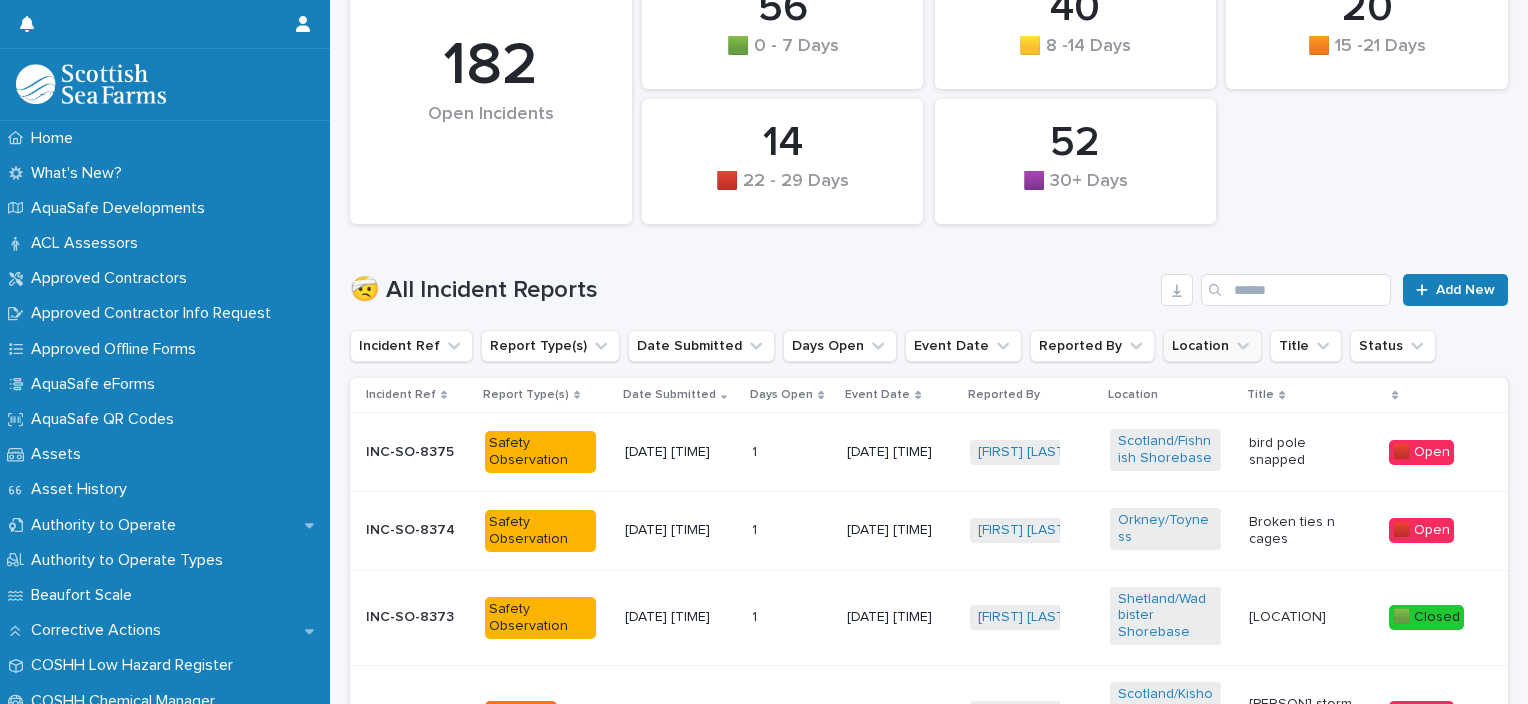 click 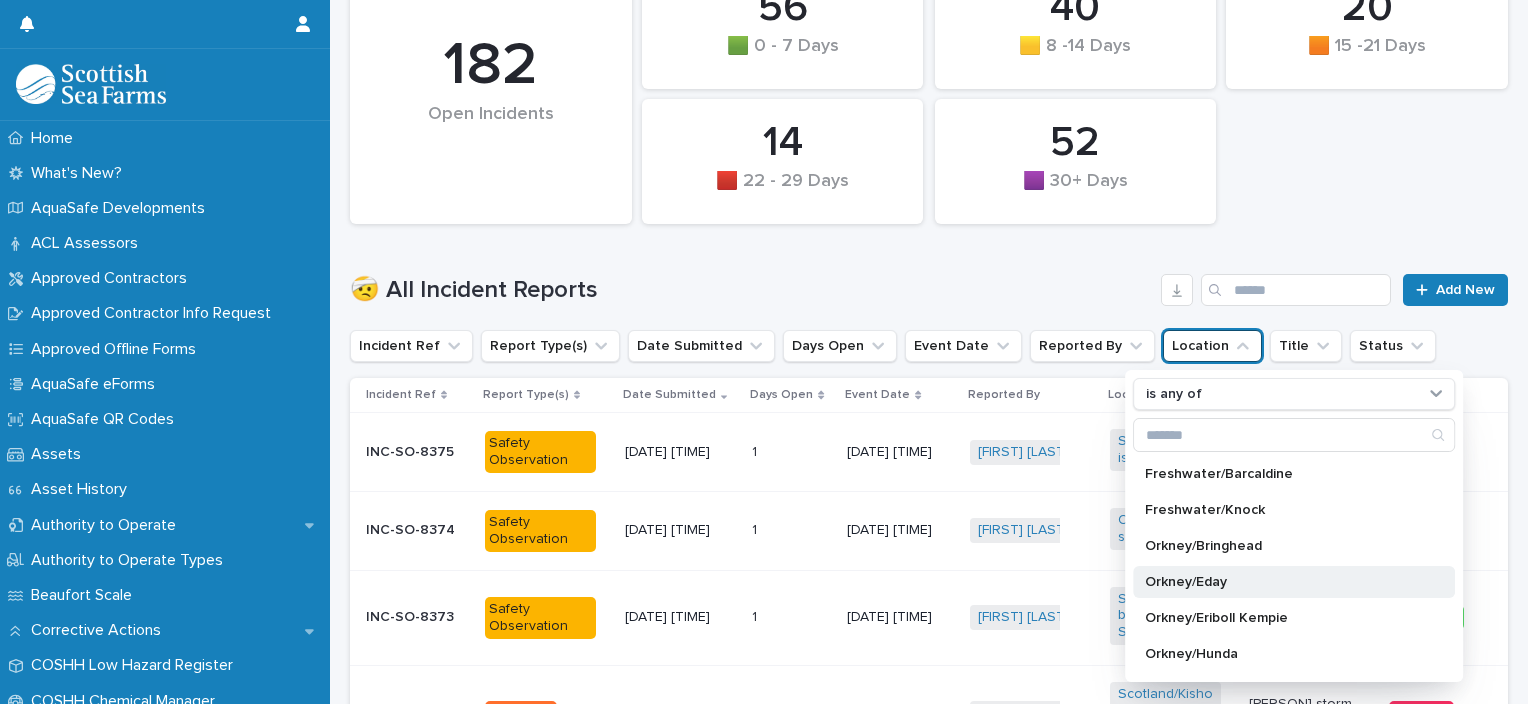 click on "Orkney/Eday" at bounding box center [1284, 582] 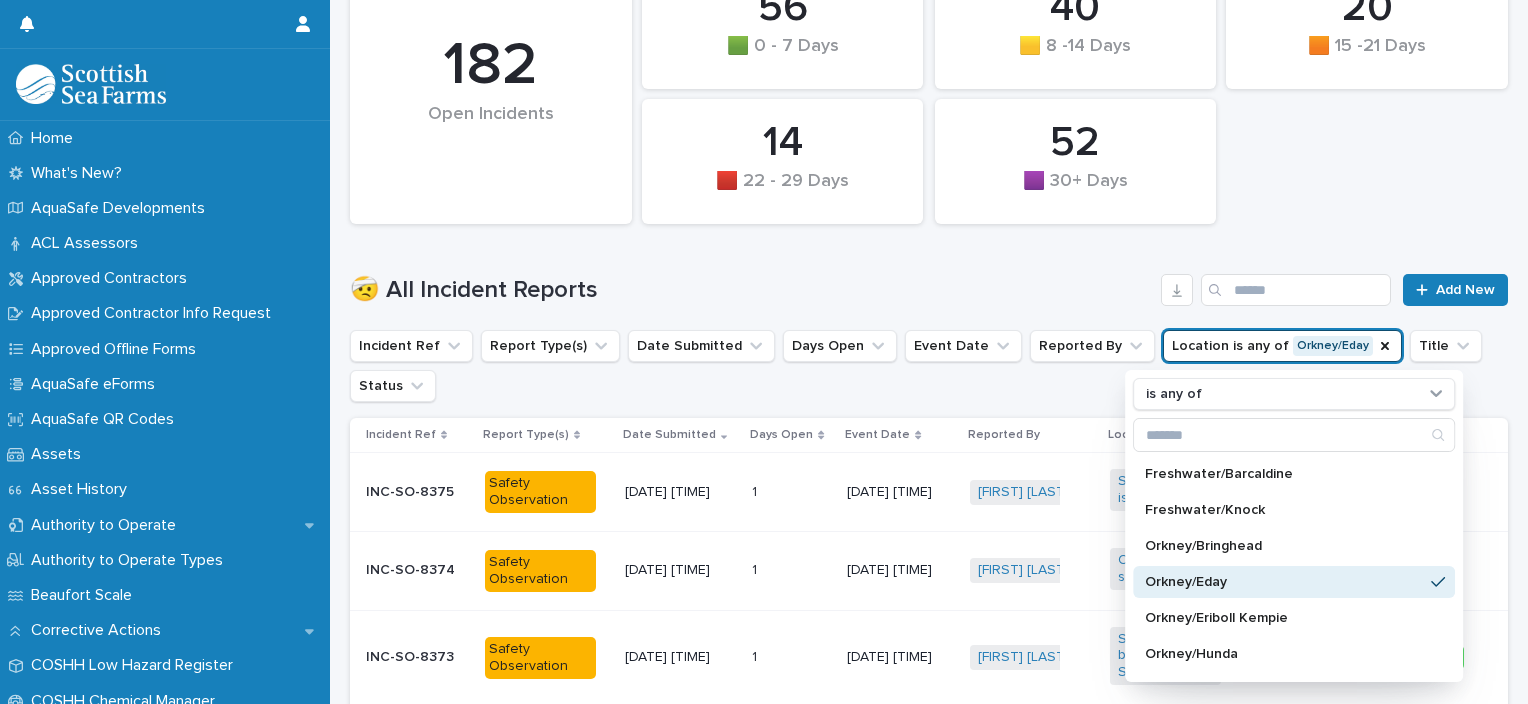 scroll, scrollTop: 425, scrollLeft: 0, axis: vertical 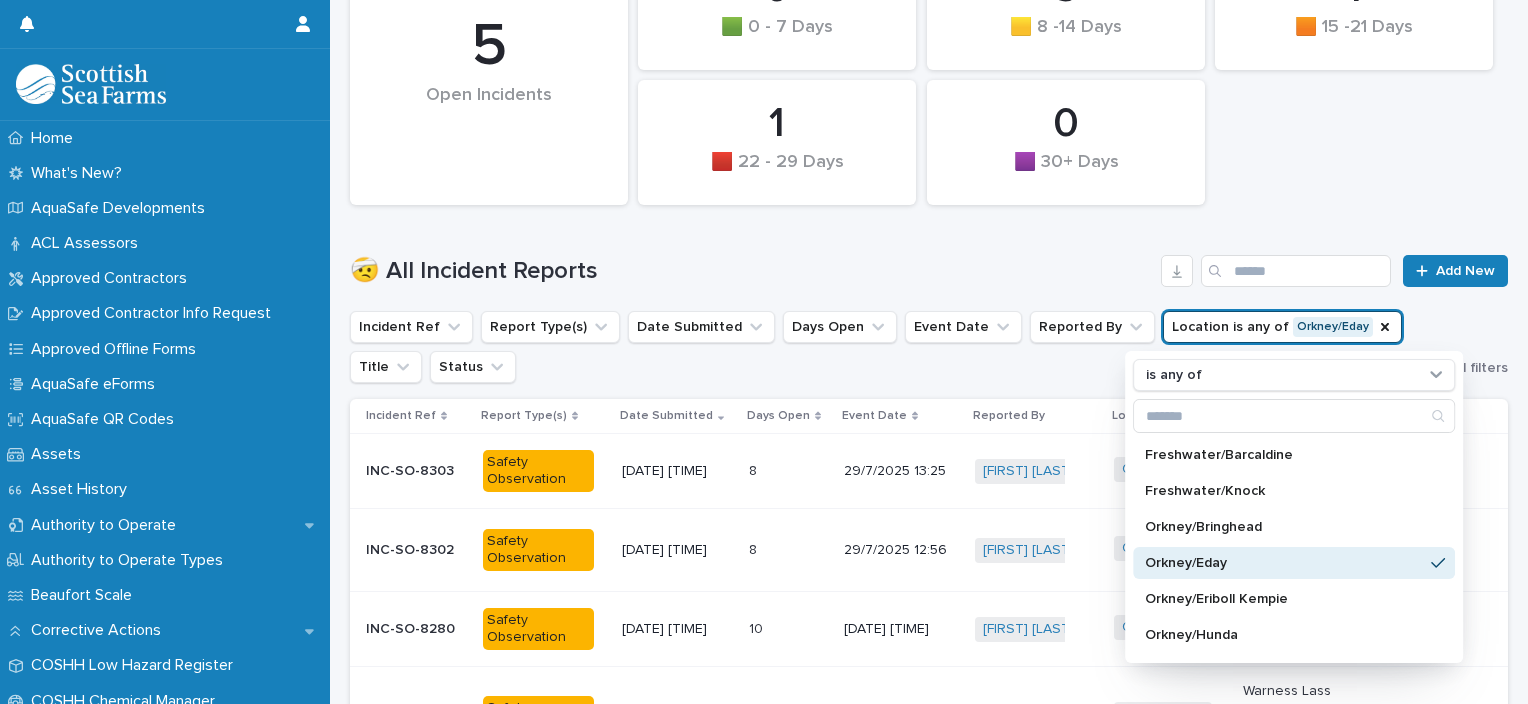 click on "Incident Ref Report Type(s) Date Submitted Days Open Event Date Reported By Location is any of Orkney/Eday is any of Freshwater/Barcaldine Freshwater/Knock Orkney/Bringhead Orkney/Eday Orkney/Eriboll Kempie Orkney/Hunda Orkney/Kirkwall Engineering Workshop Orkney/Kirkwall Pier Office Orkney/Lober Rock Orkney/Puldrite Orkney/Scapa Office Orkney/Shapinsay Orkney/Toyness Orkney/Westerbister Orkney/Wyre Processing/Scalloway Factory Processing/South Shian Factory Scotland/Bloody Bay Scotland/Charlottes Bay Scotland/Creran Scotland/Dunstaffnage Scotland/Fishnish A Scotland/Fiunary Scotland/Kishorn North Scotland/Kishorn Shared Shorebase Scotland/Kishorn South Scotland/Kishorn West Scotland/Lismore East Scotland/Lismore North Scotland/Lismore West Scotland/Nevis A Scotland/Nevis B Scotland/Nevis C Scotland/Nevis Shared Shorebase Scotland/Oban Engineering Workshop Scotland/Scallastle West Scotland/Shuna Scotland/Spelve B Scotland/Summer Isles Shorebase Shetland/Dury Shorebase Shetland/Holms Geo Shetland/Lippie Geo" at bounding box center (877, 347) 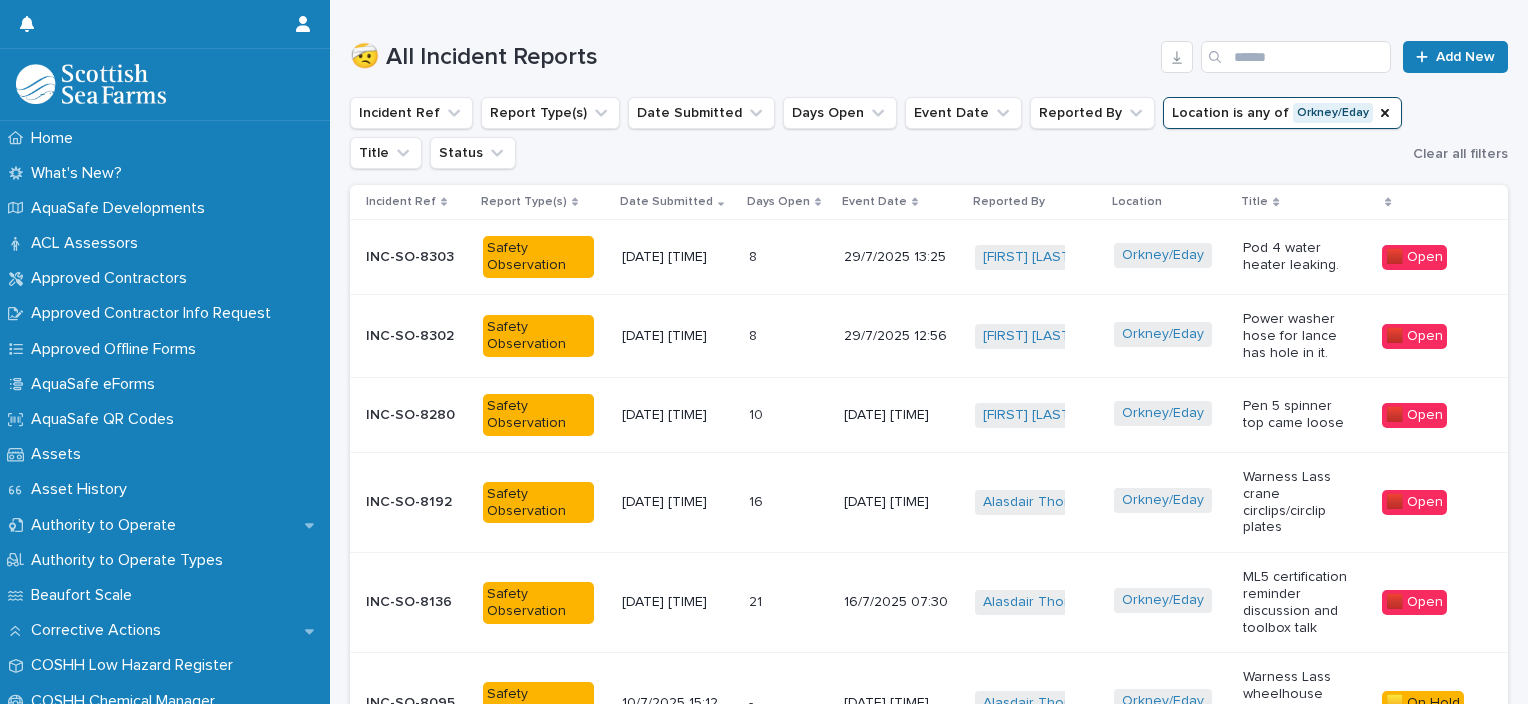 scroll, scrollTop: 772, scrollLeft: 0, axis: vertical 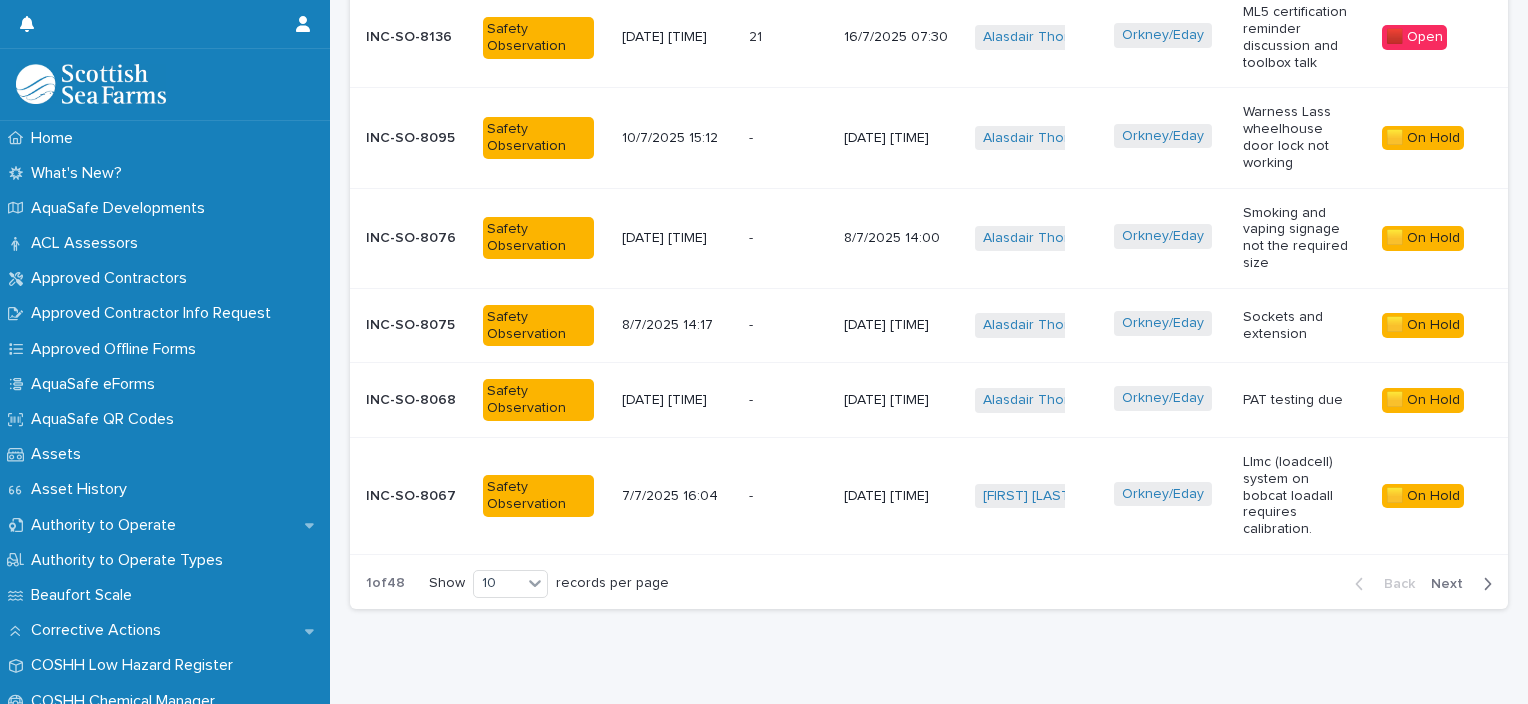 click on "Next" at bounding box center [1453, 584] 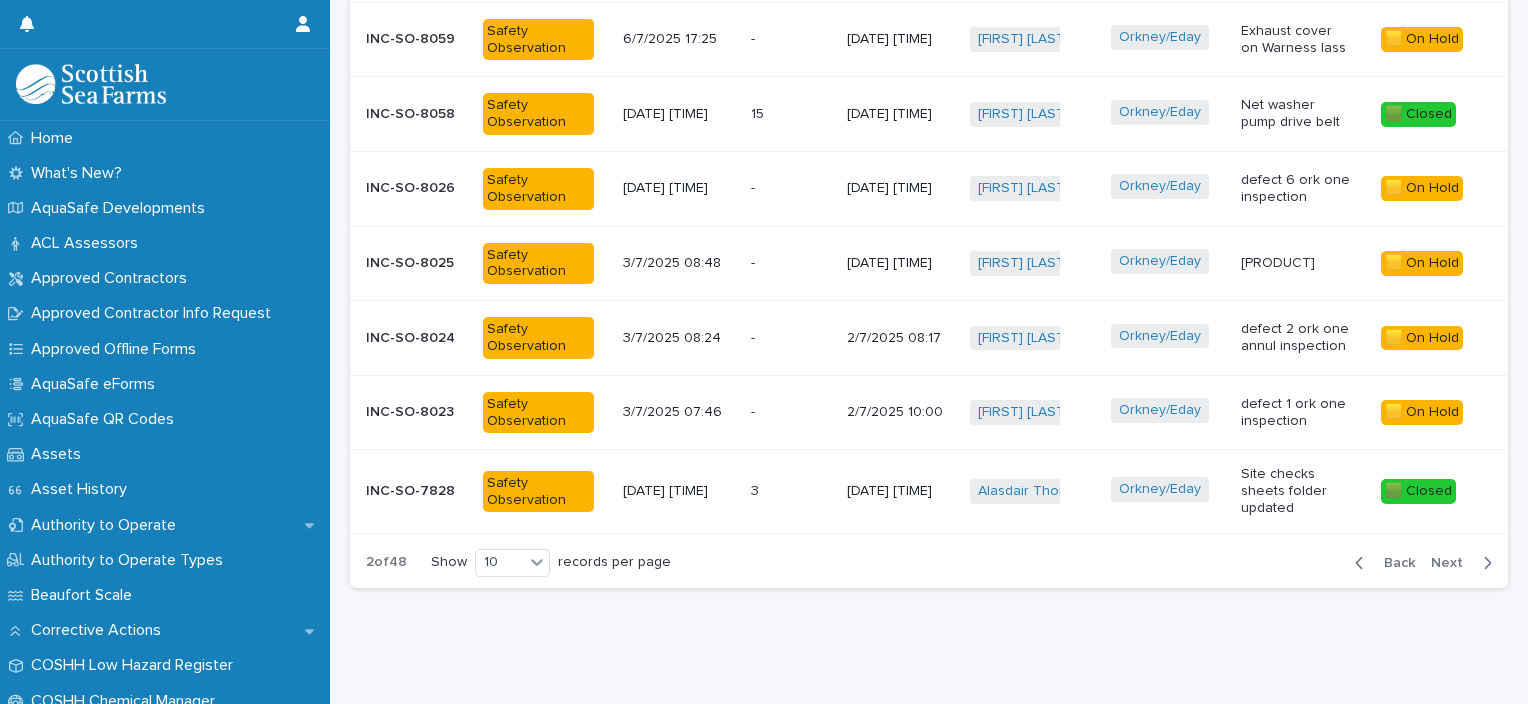 scroll, scrollTop: 1118, scrollLeft: 0, axis: vertical 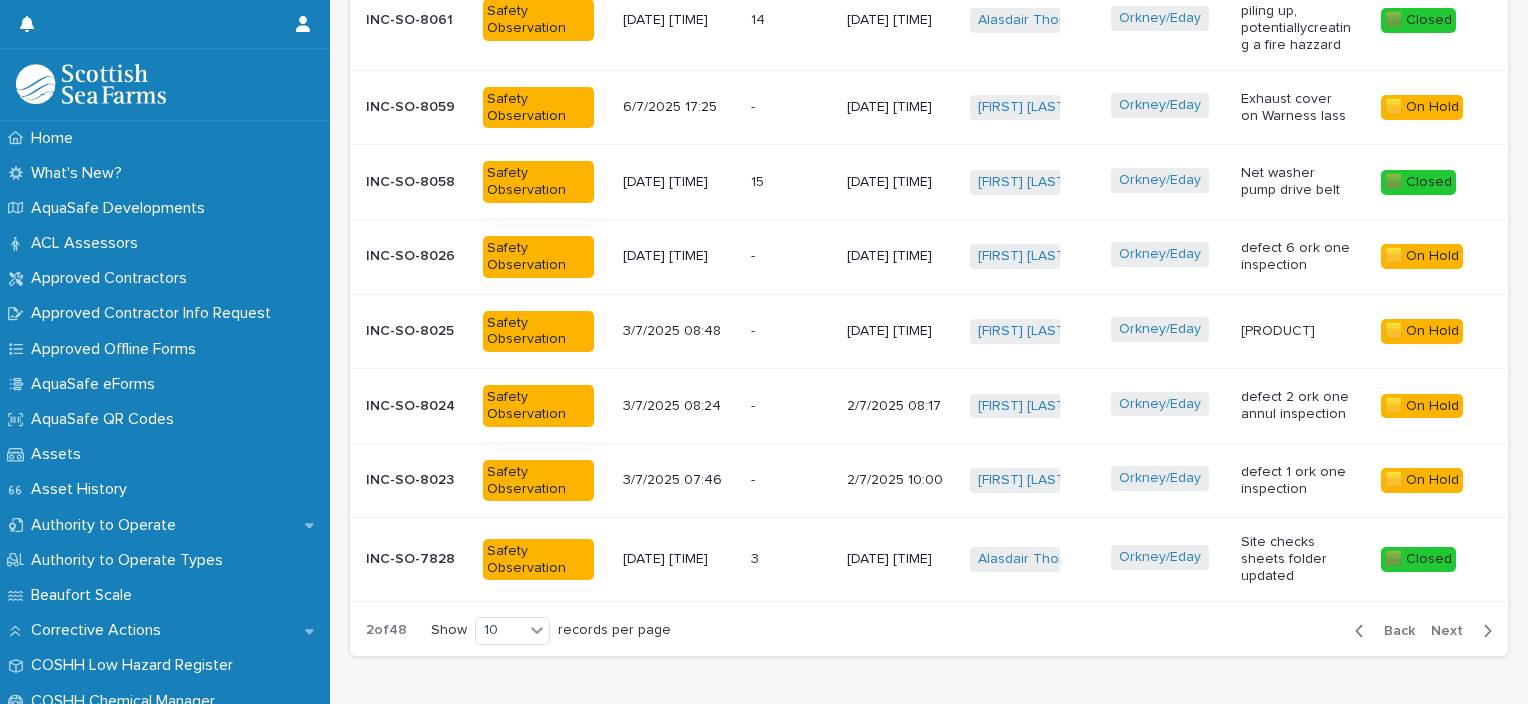 click on "Next" at bounding box center [1453, 631] 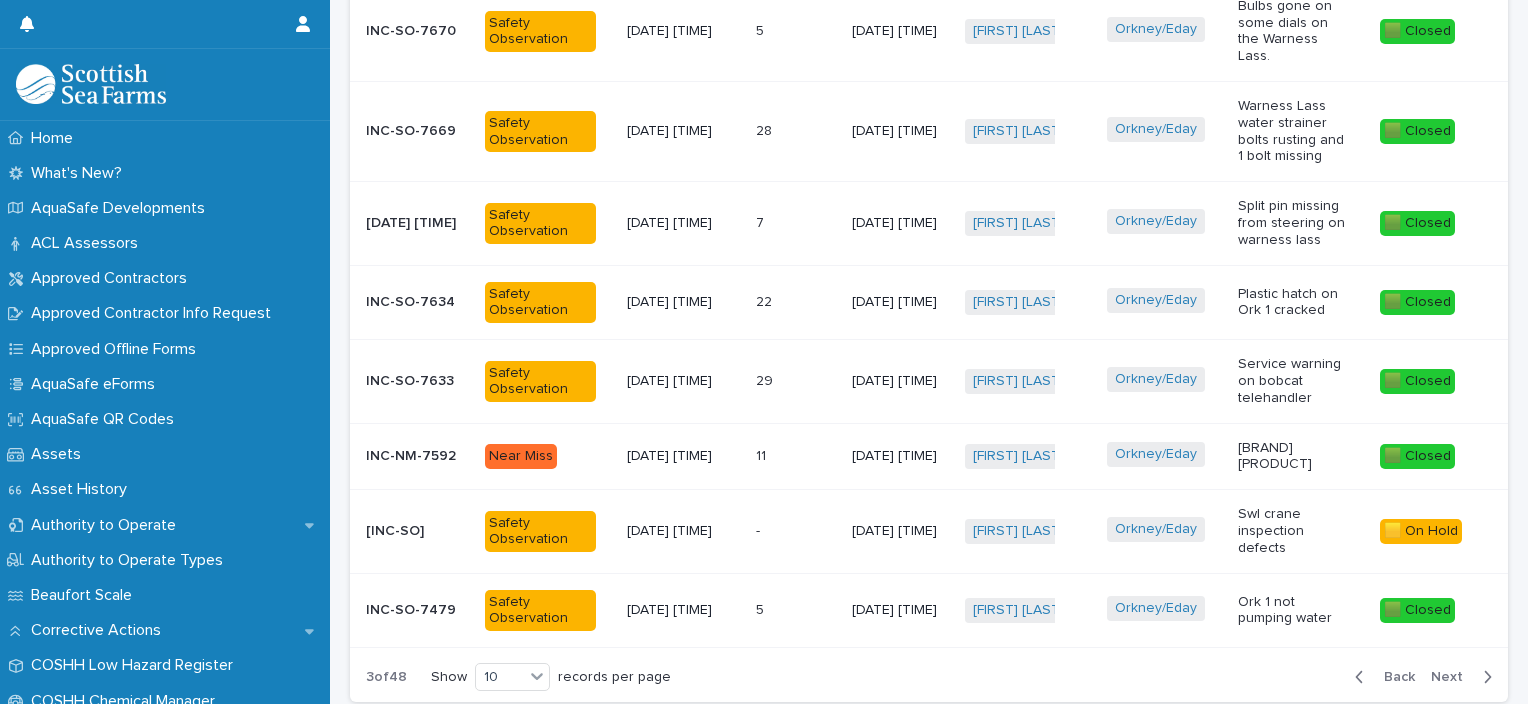 scroll, scrollTop: 1158, scrollLeft: 0, axis: vertical 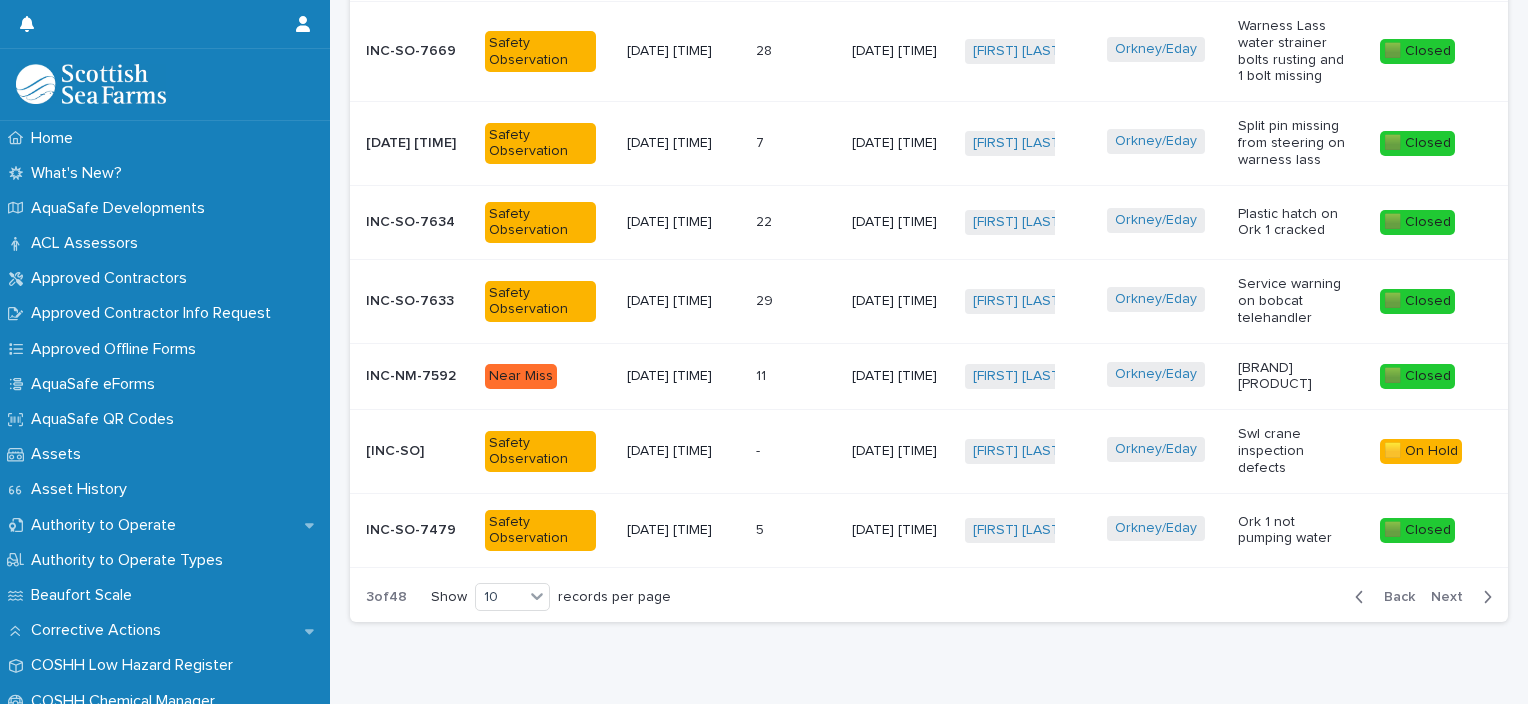 click on "Next" at bounding box center [1453, 597] 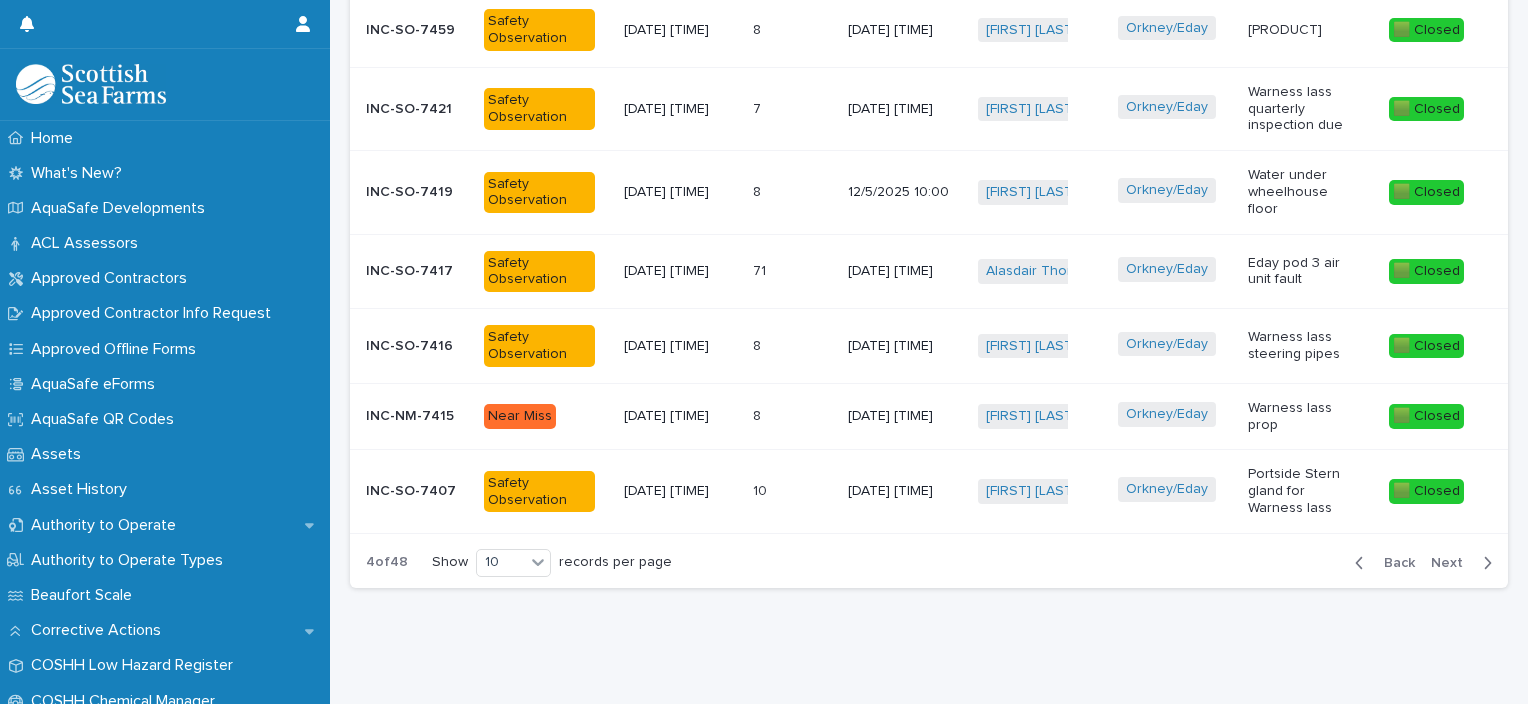 scroll, scrollTop: 1102, scrollLeft: 0, axis: vertical 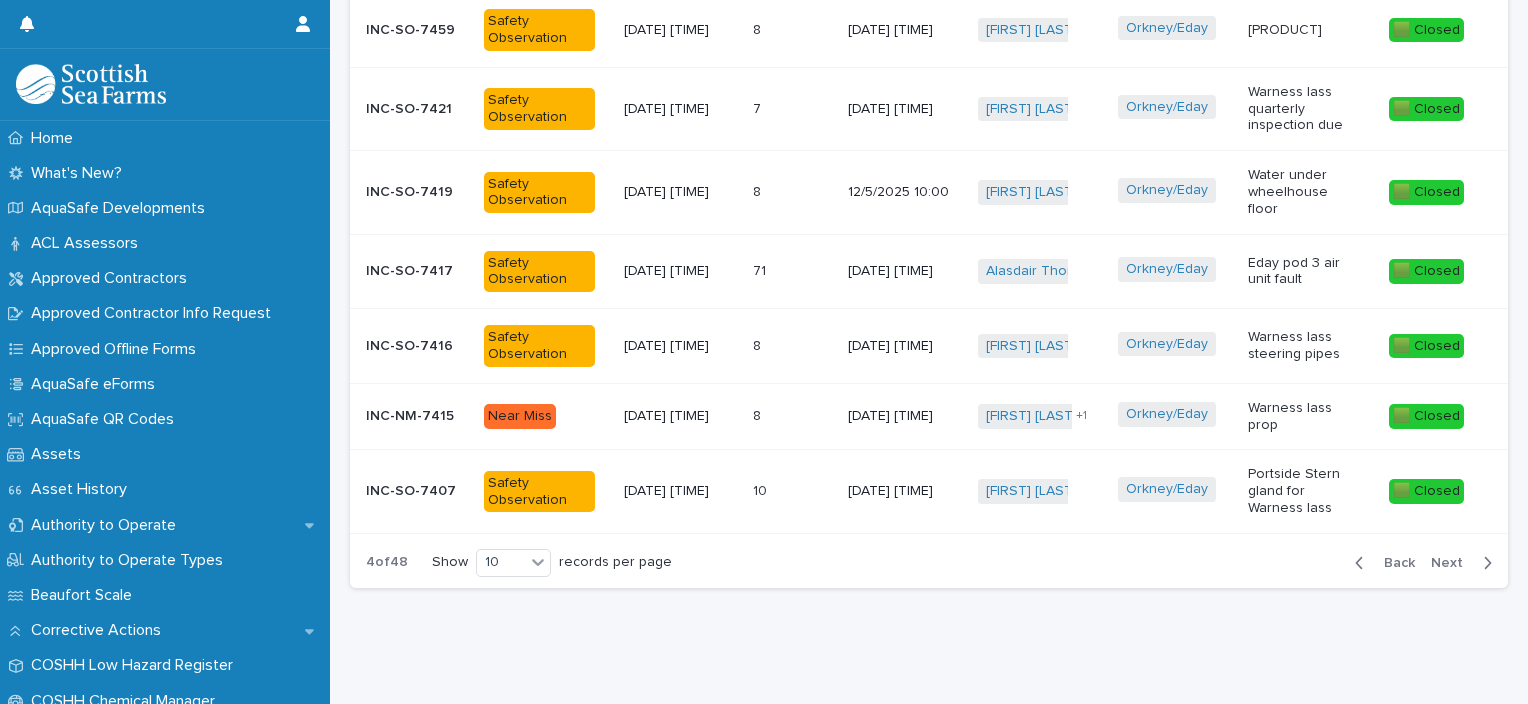 click on "Eday pod 3 air unit fault" at bounding box center (1303, 272) 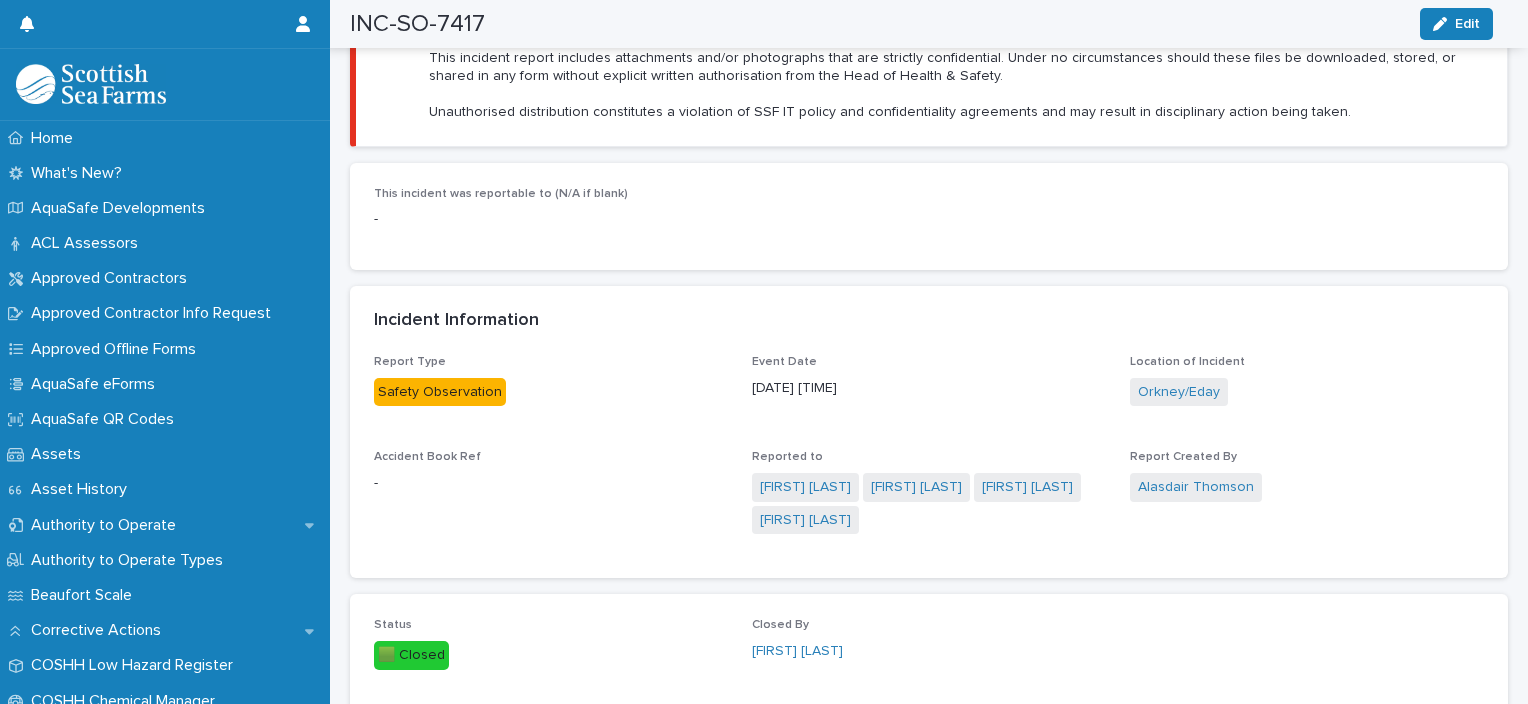 scroll, scrollTop: 222, scrollLeft: 0, axis: vertical 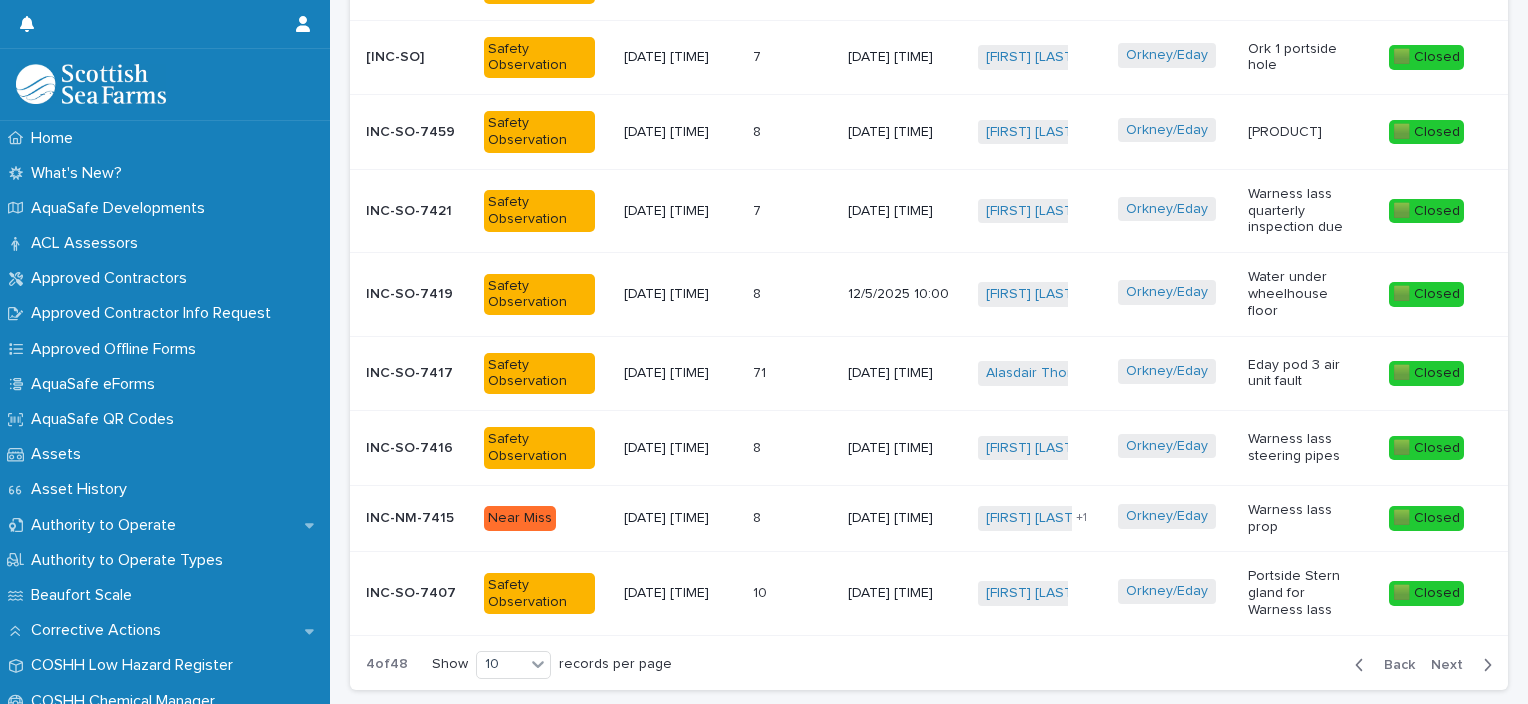 click on "Next" at bounding box center [1453, 665] 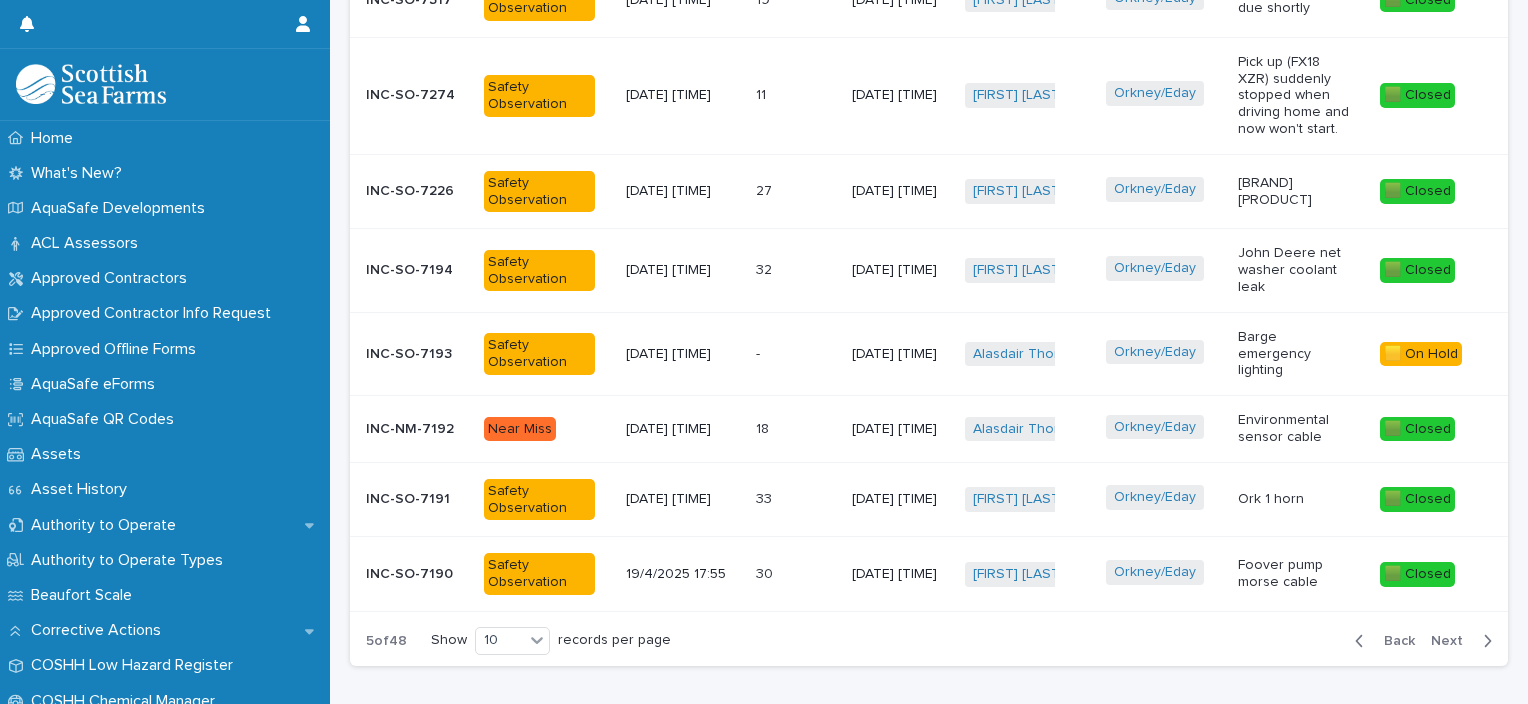 scroll, scrollTop: 1161, scrollLeft: 0, axis: vertical 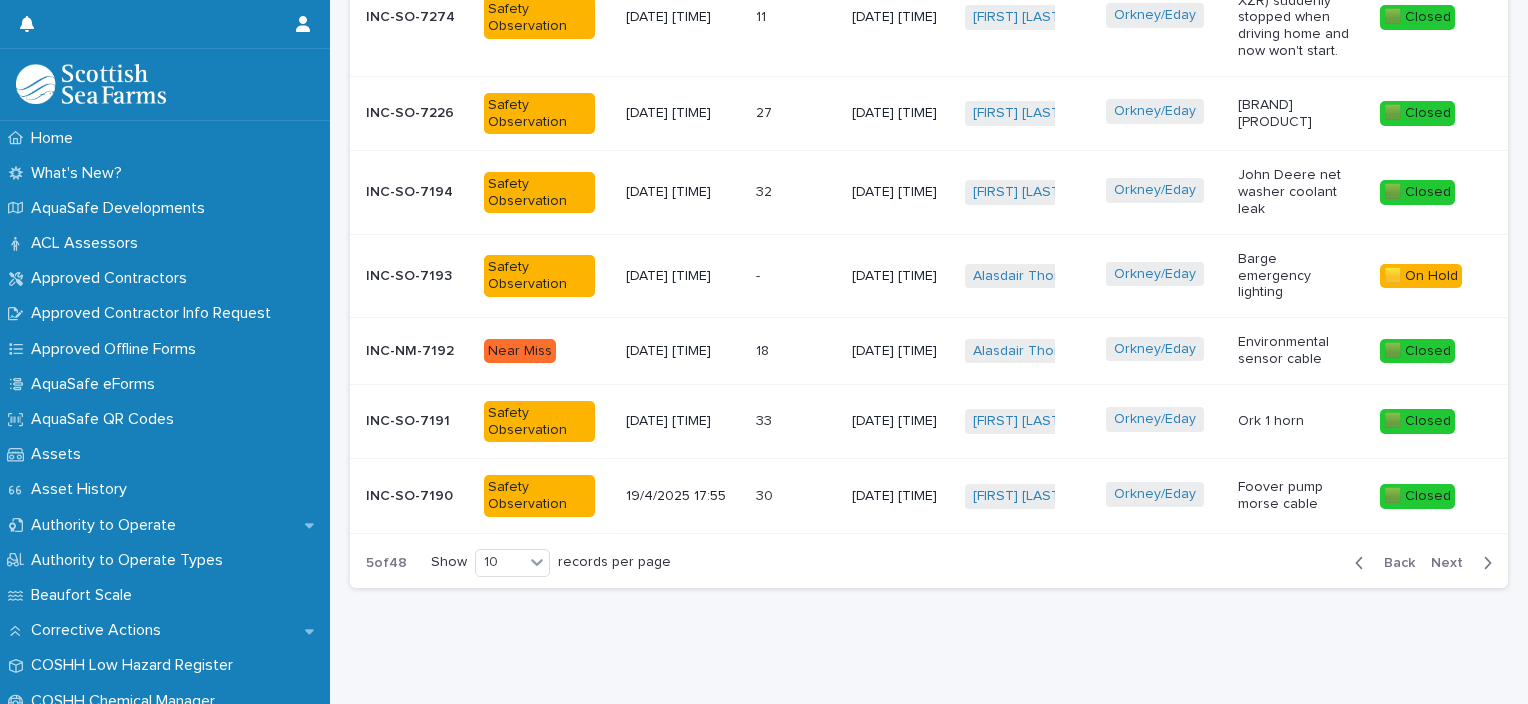 click on "Next" at bounding box center (1453, 563) 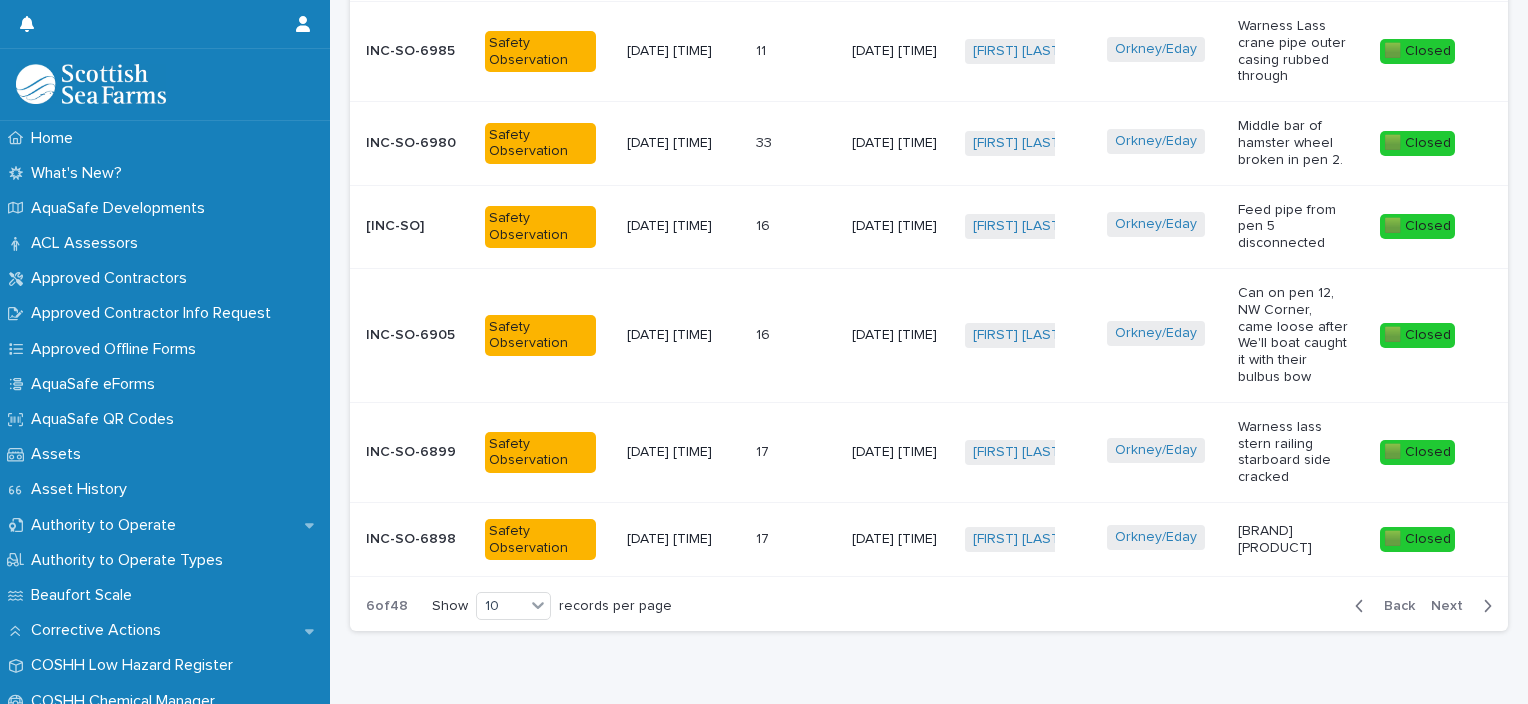 scroll, scrollTop: 1280, scrollLeft: 0, axis: vertical 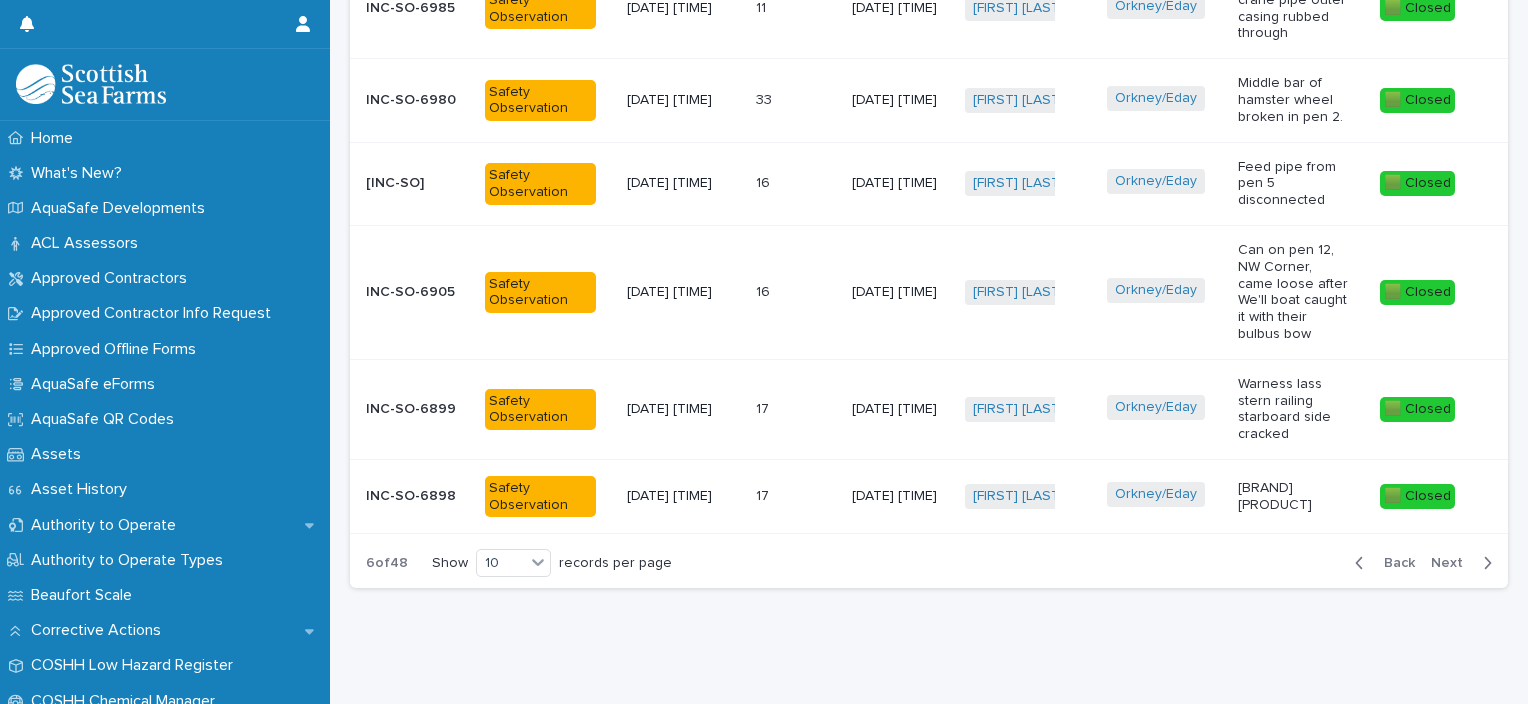 click on "Next" at bounding box center [1453, 563] 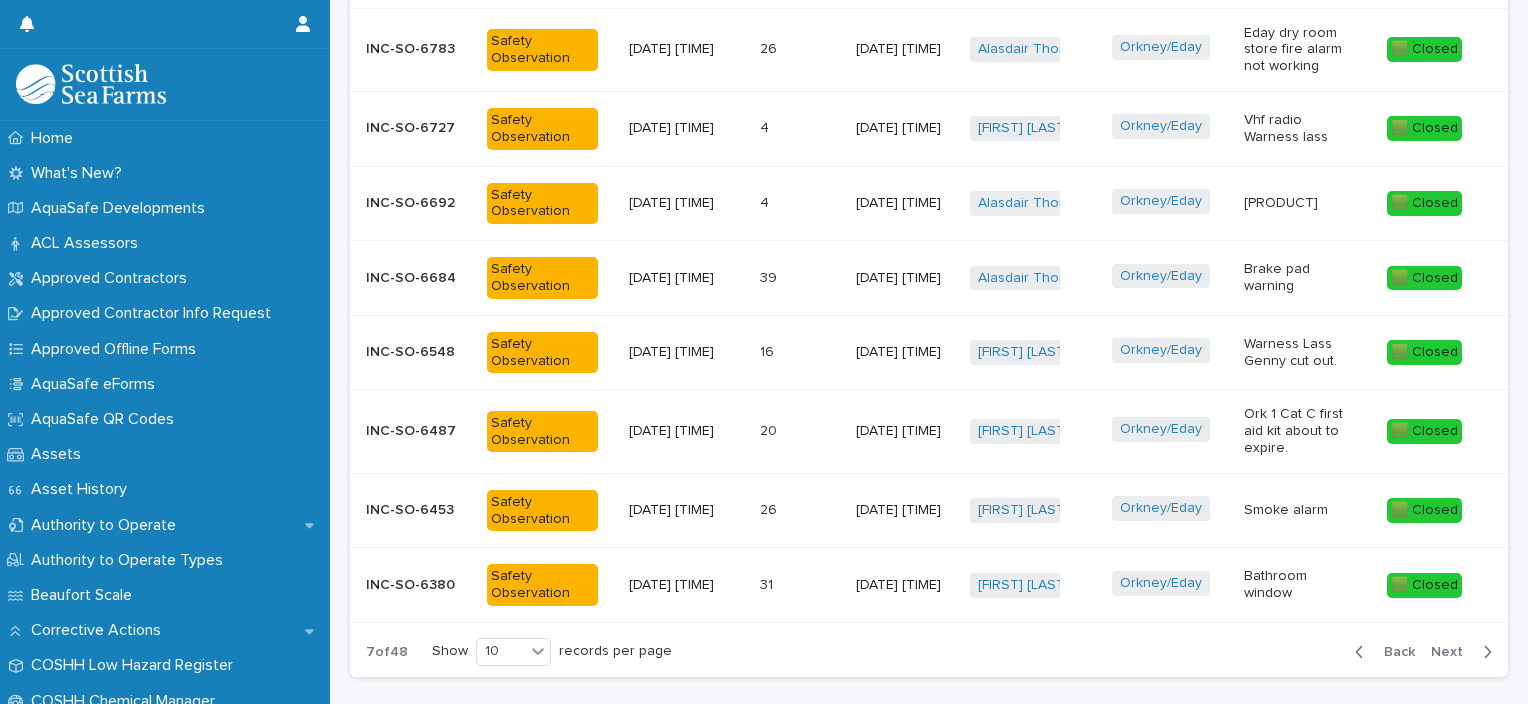 scroll, scrollTop: 1161, scrollLeft: 0, axis: vertical 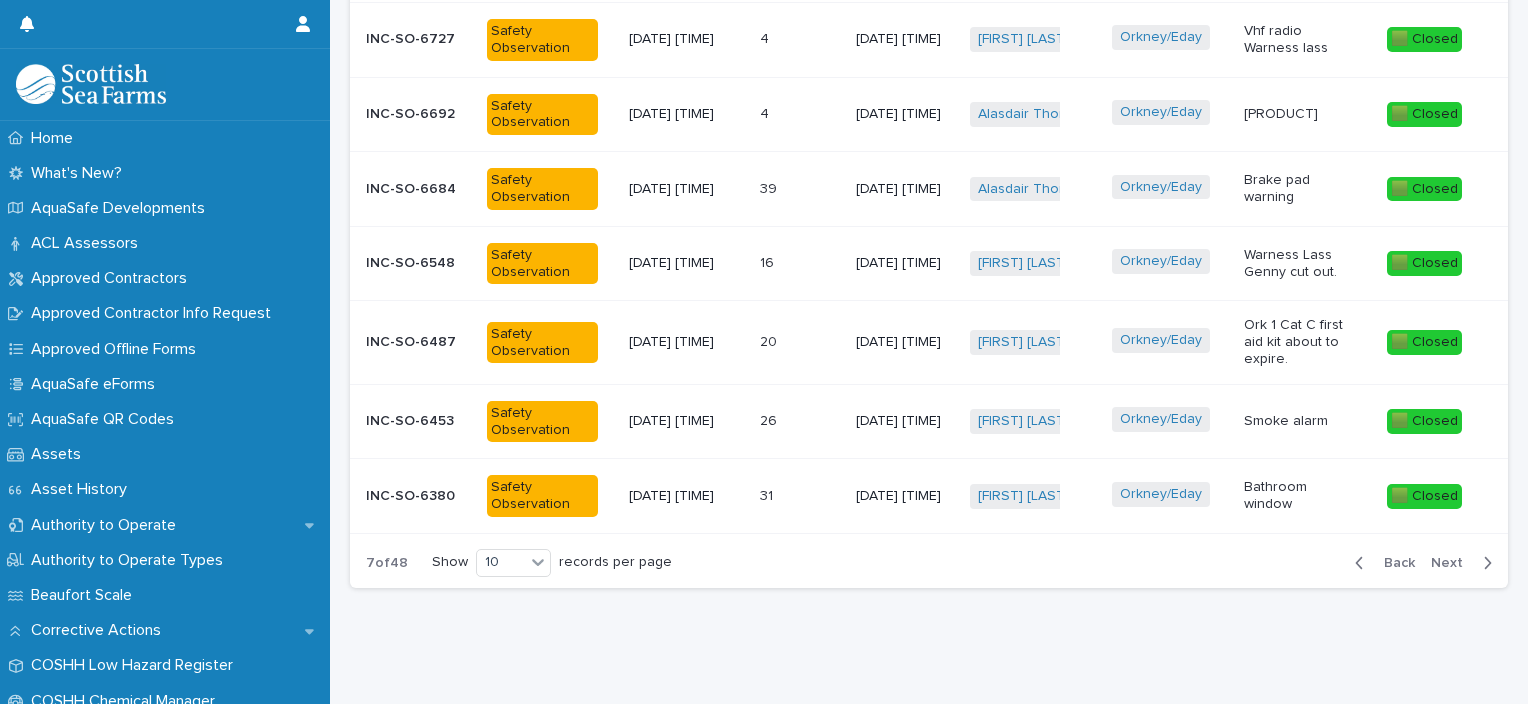 click on "Next" at bounding box center (1453, 563) 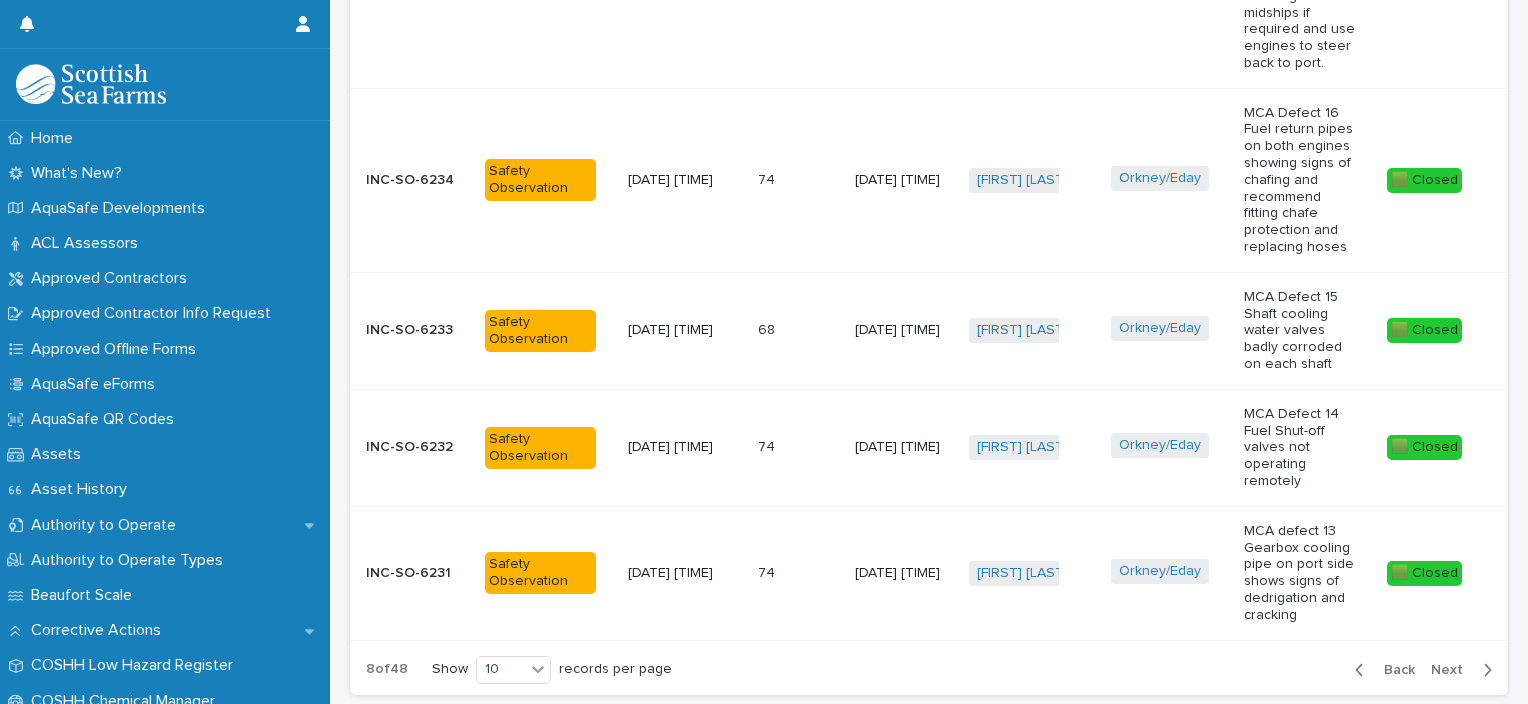 scroll, scrollTop: 1678, scrollLeft: 0, axis: vertical 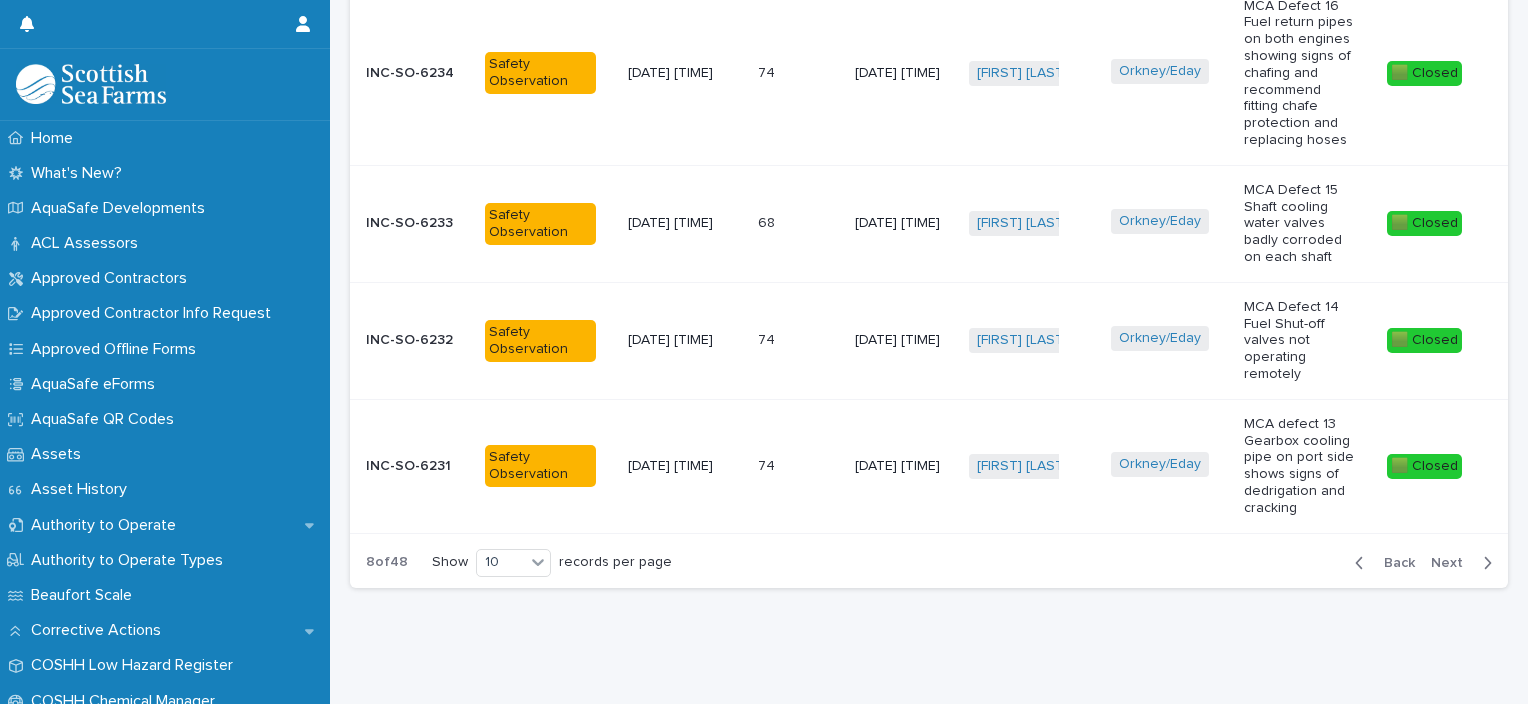 click on "Next" at bounding box center (1453, 563) 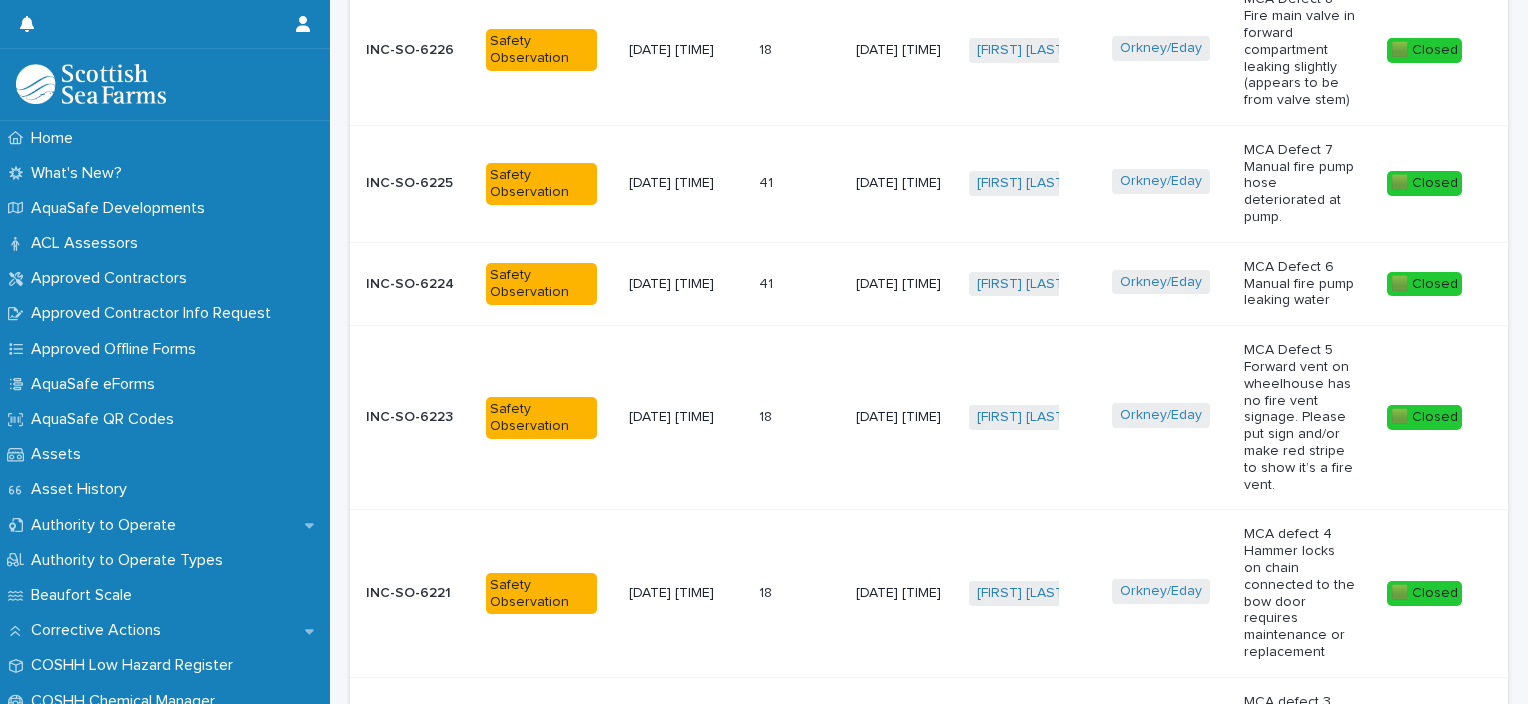 scroll, scrollTop: 1726, scrollLeft: 0, axis: vertical 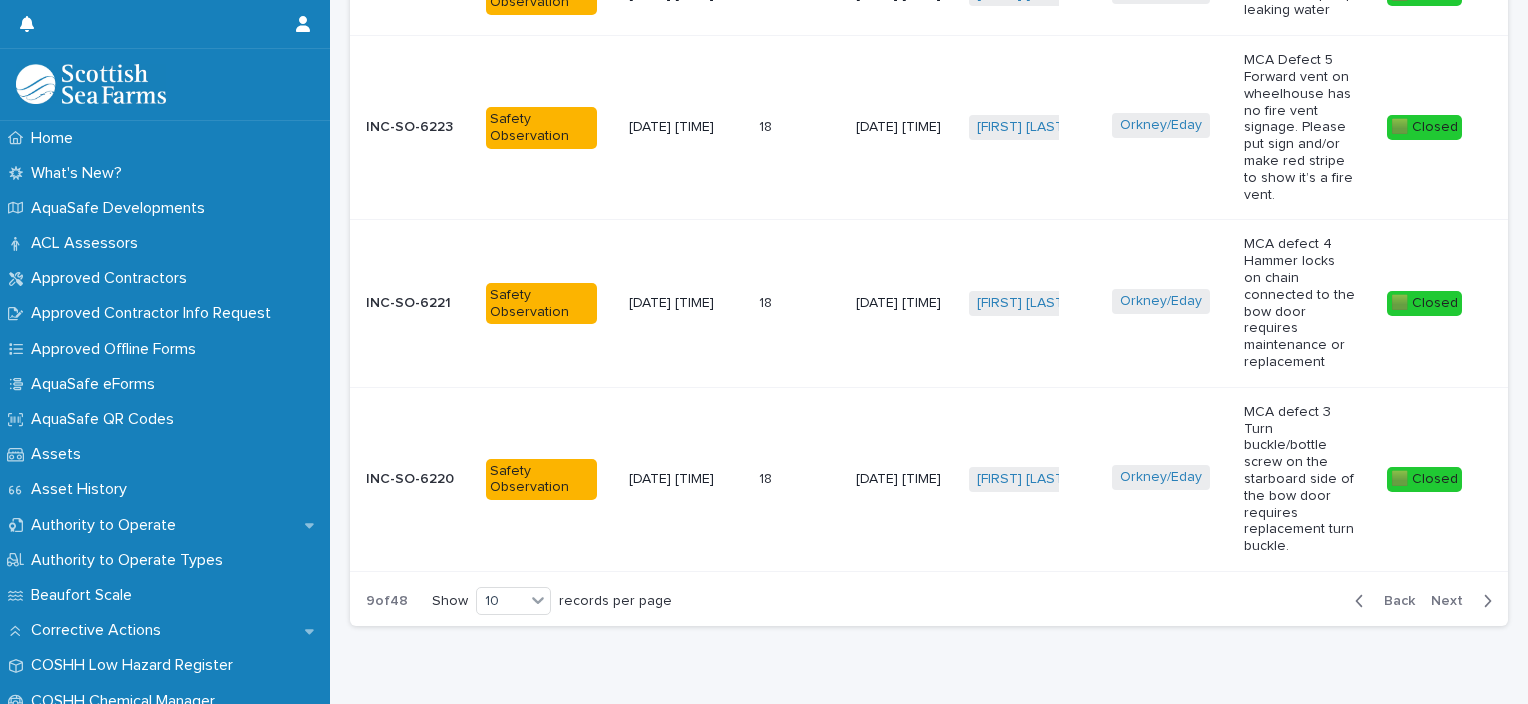 click on "Next" at bounding box center [1453, 601] 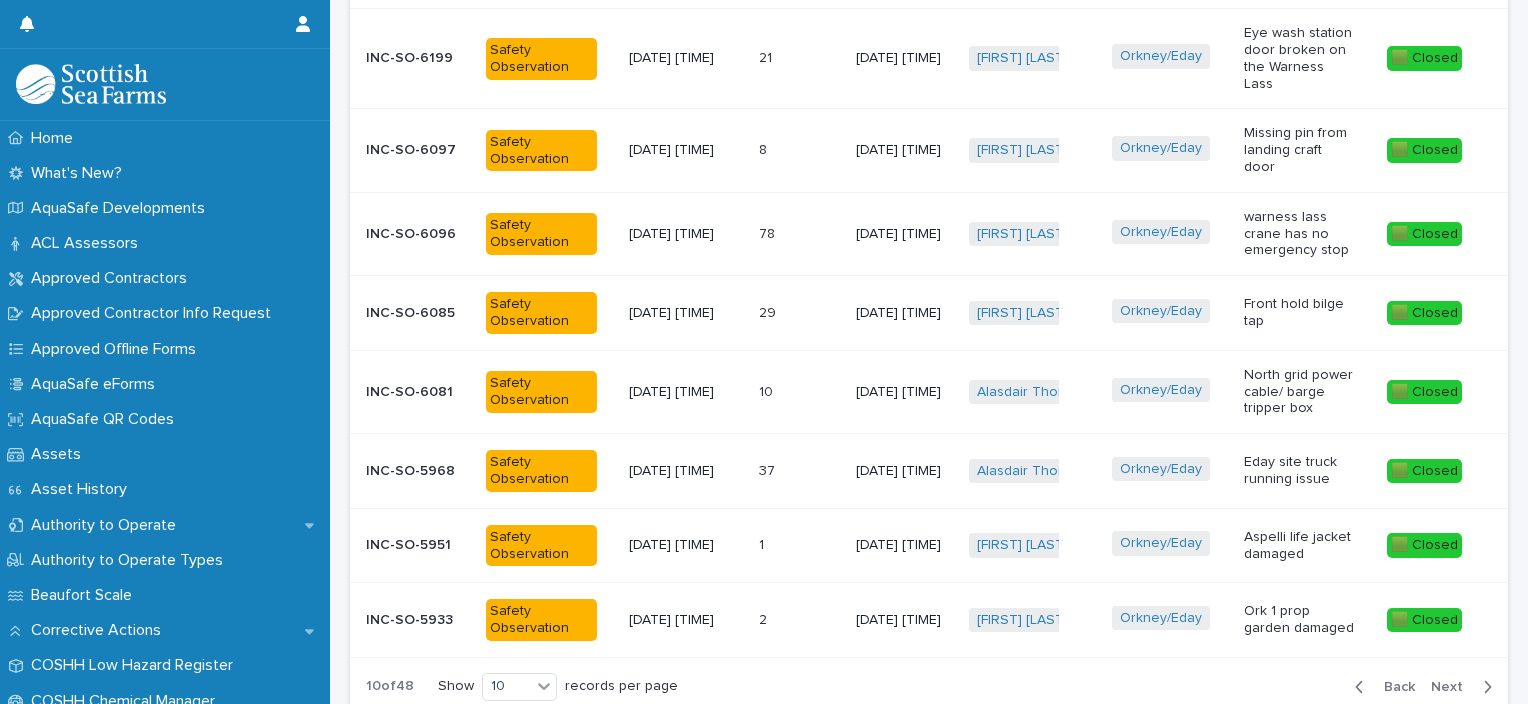 scroll, scrollTop: 1168, scrollLeft: 0, axis: vertical 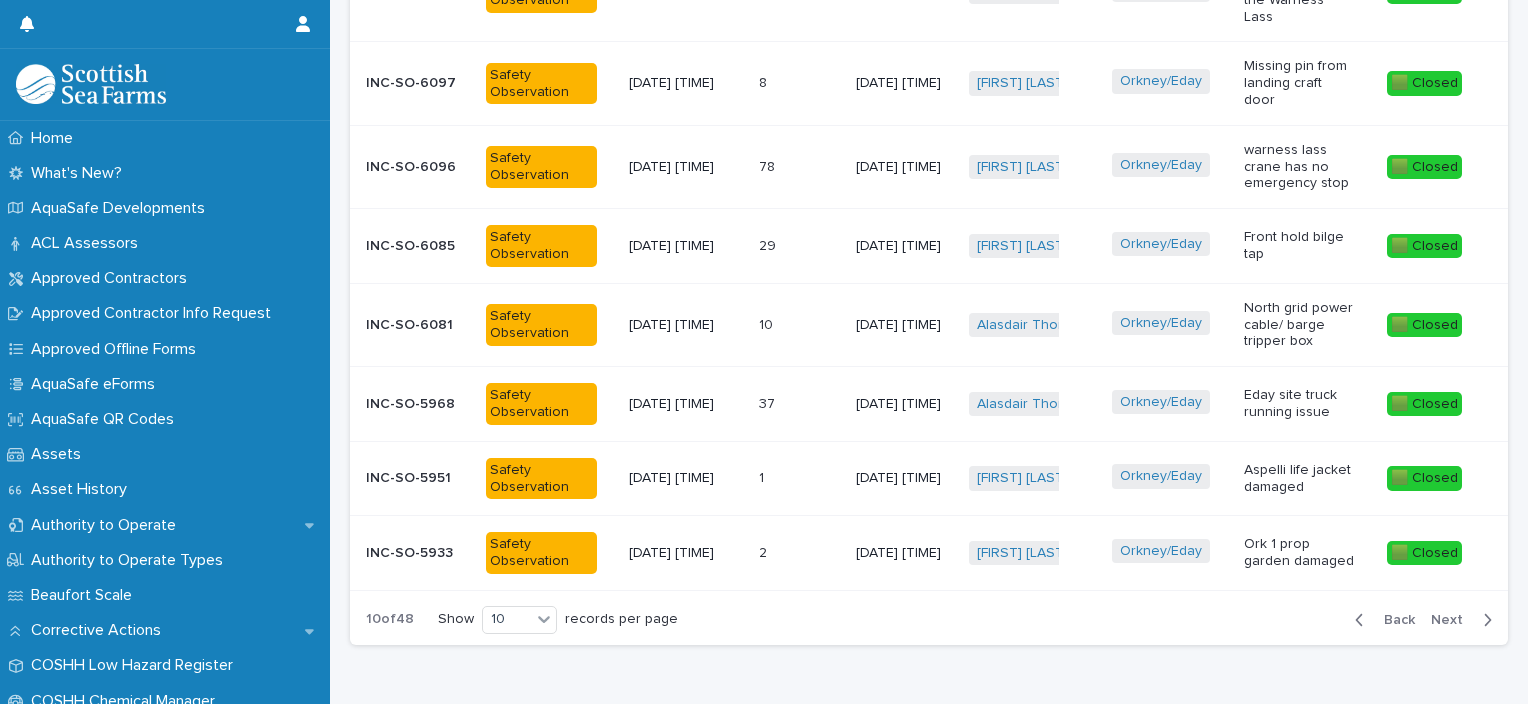 click on "Next" at bounding box center (1453, 620) 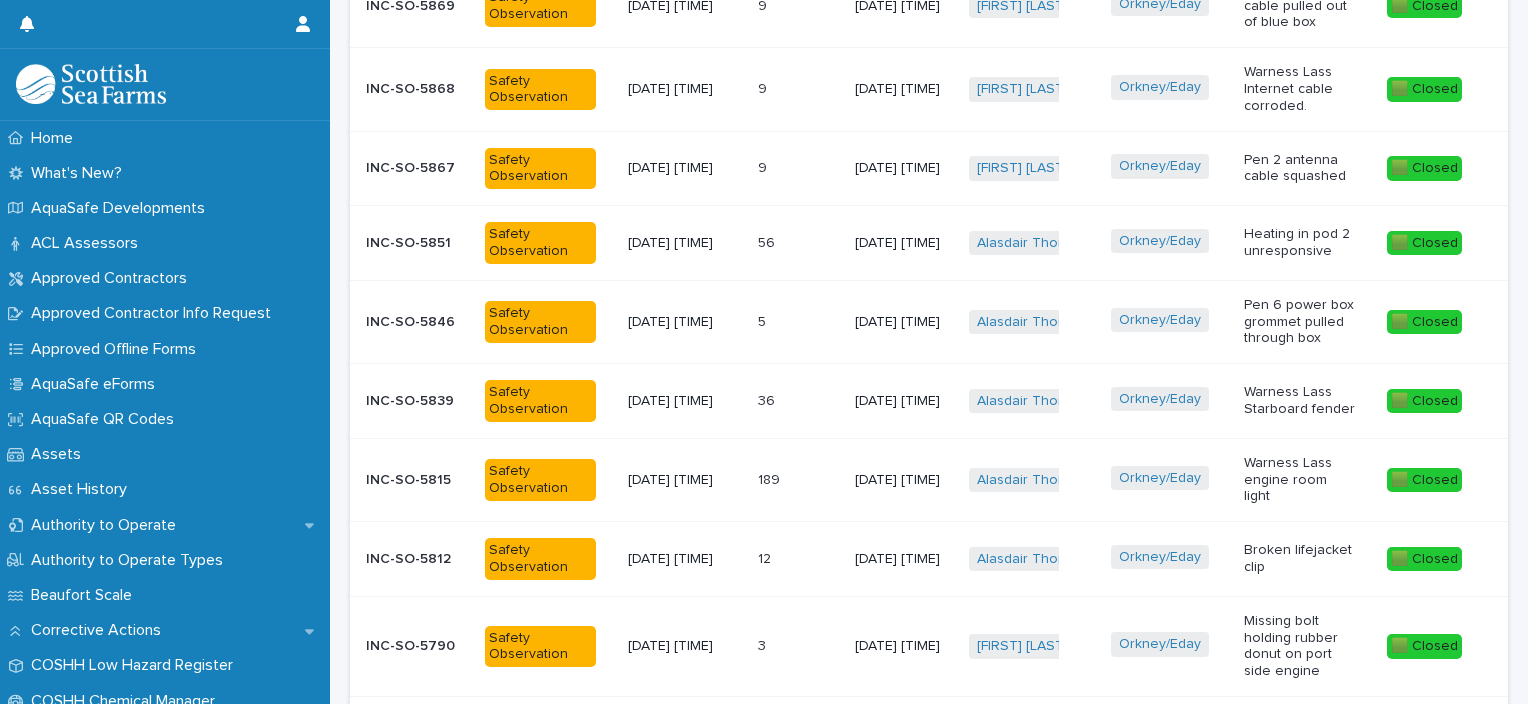scroll, scrollTop: 984, scrollLeft: 0, axis: vertical 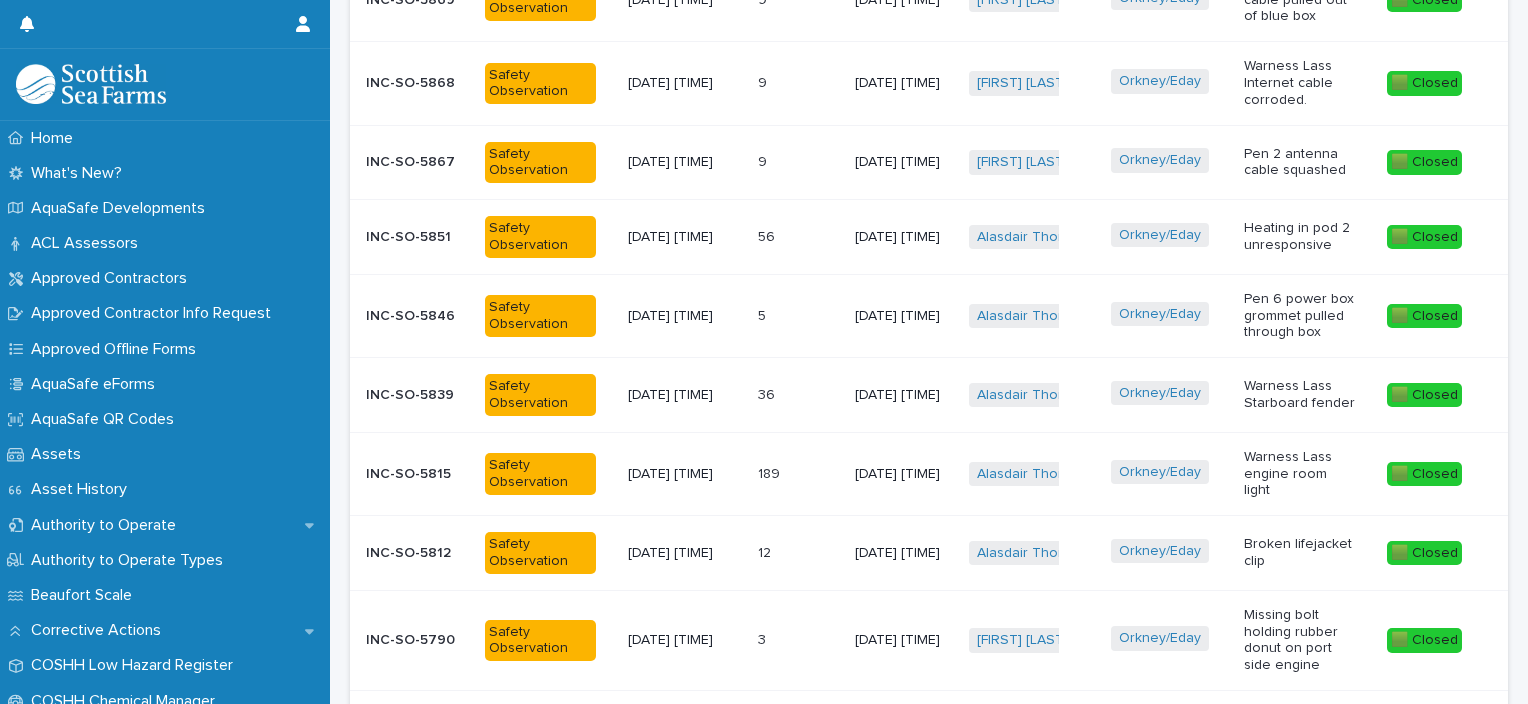 click on "Heating in pod 2 unresponsive" at bounding box center (1299, 237) 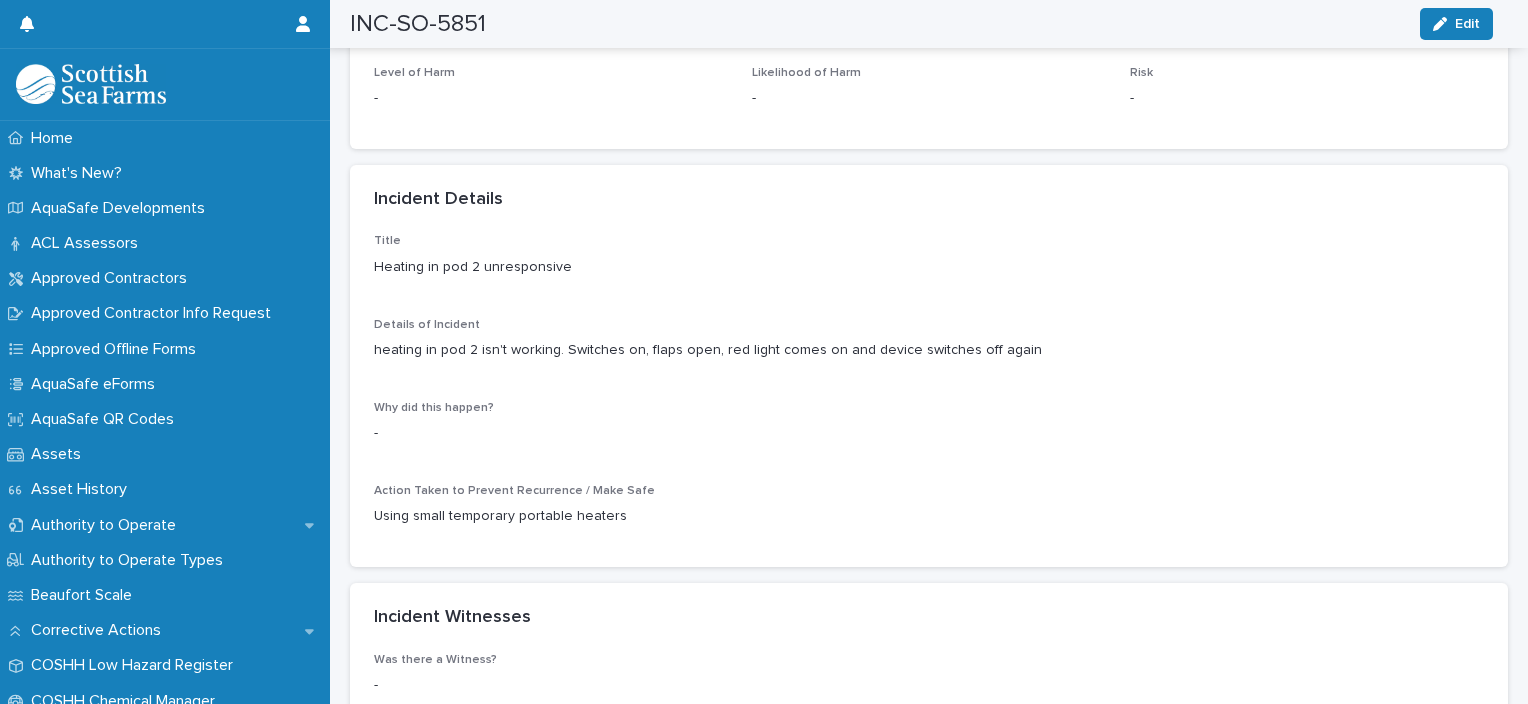 scroll, scrollTop: 1600, scrollLeft: 0, axis: vertical 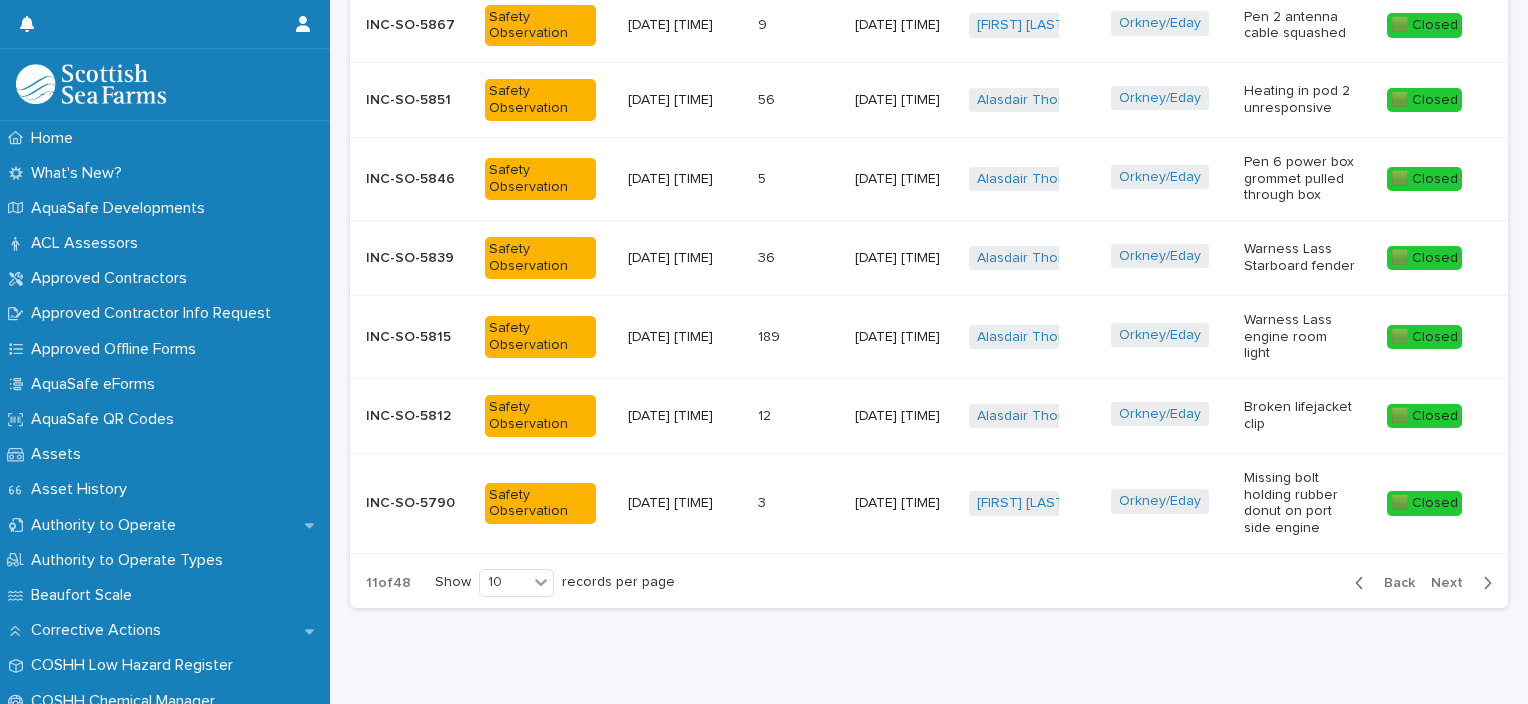 click on "Next" at bounding box center [1453, 583] 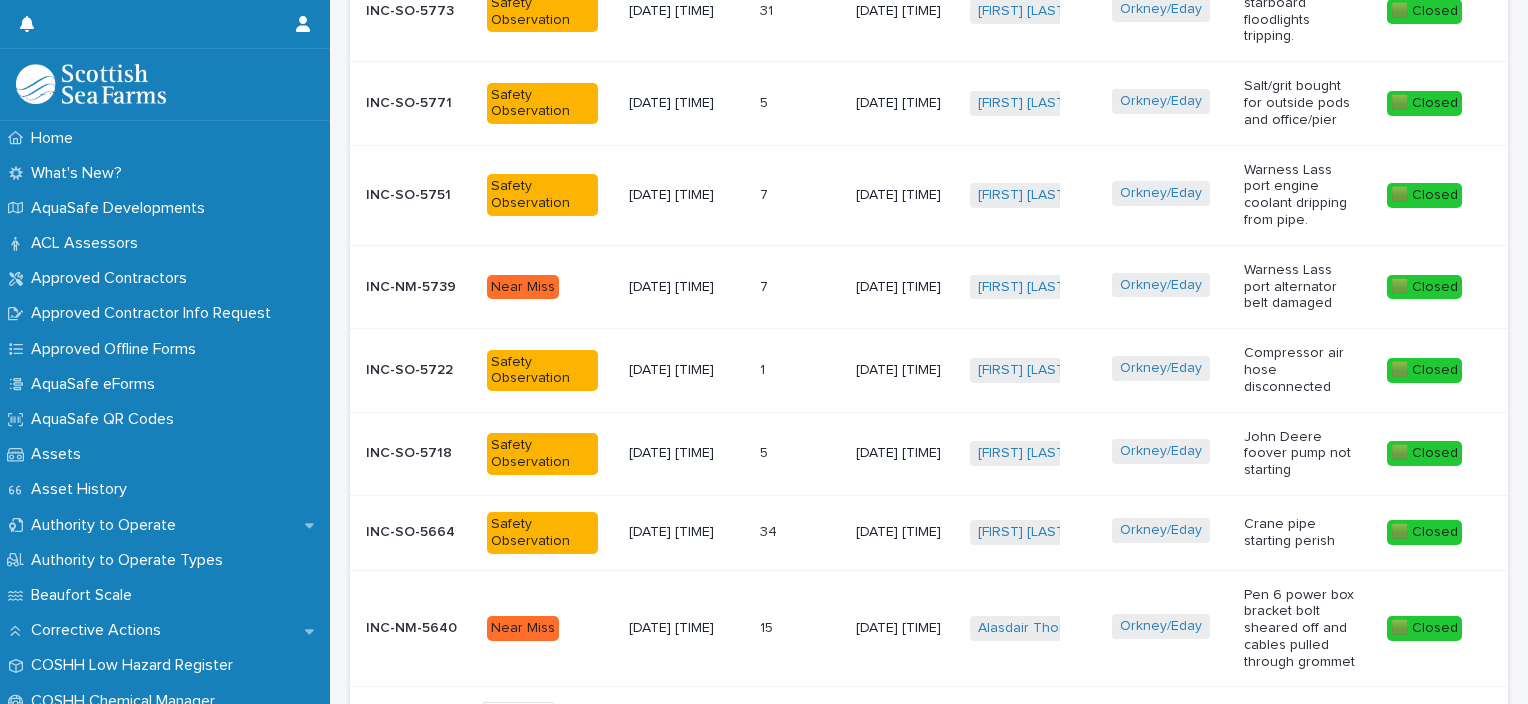scroll, scrollTop: 1134, scrollLeft: 0, axis: vertical 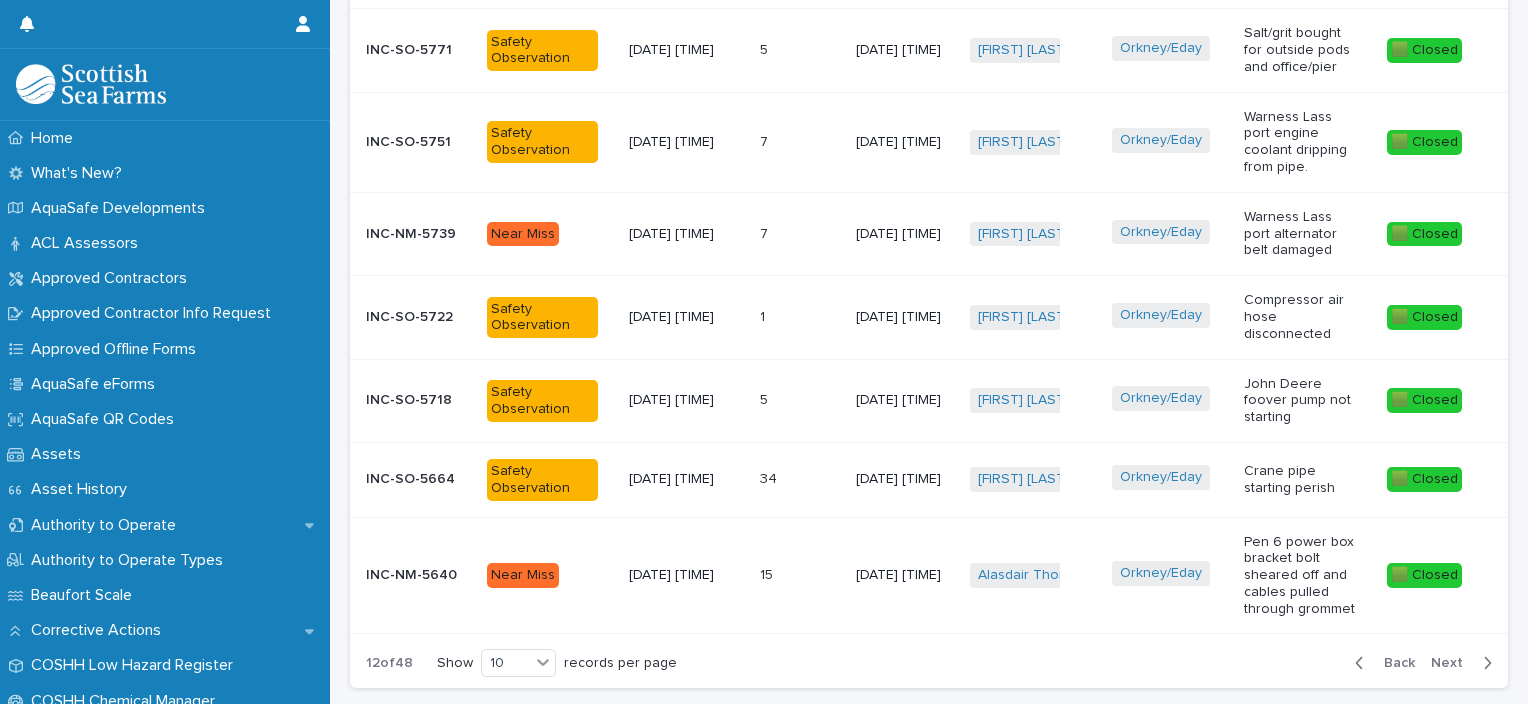 click on "Next" at bounding box center (1453, 663) 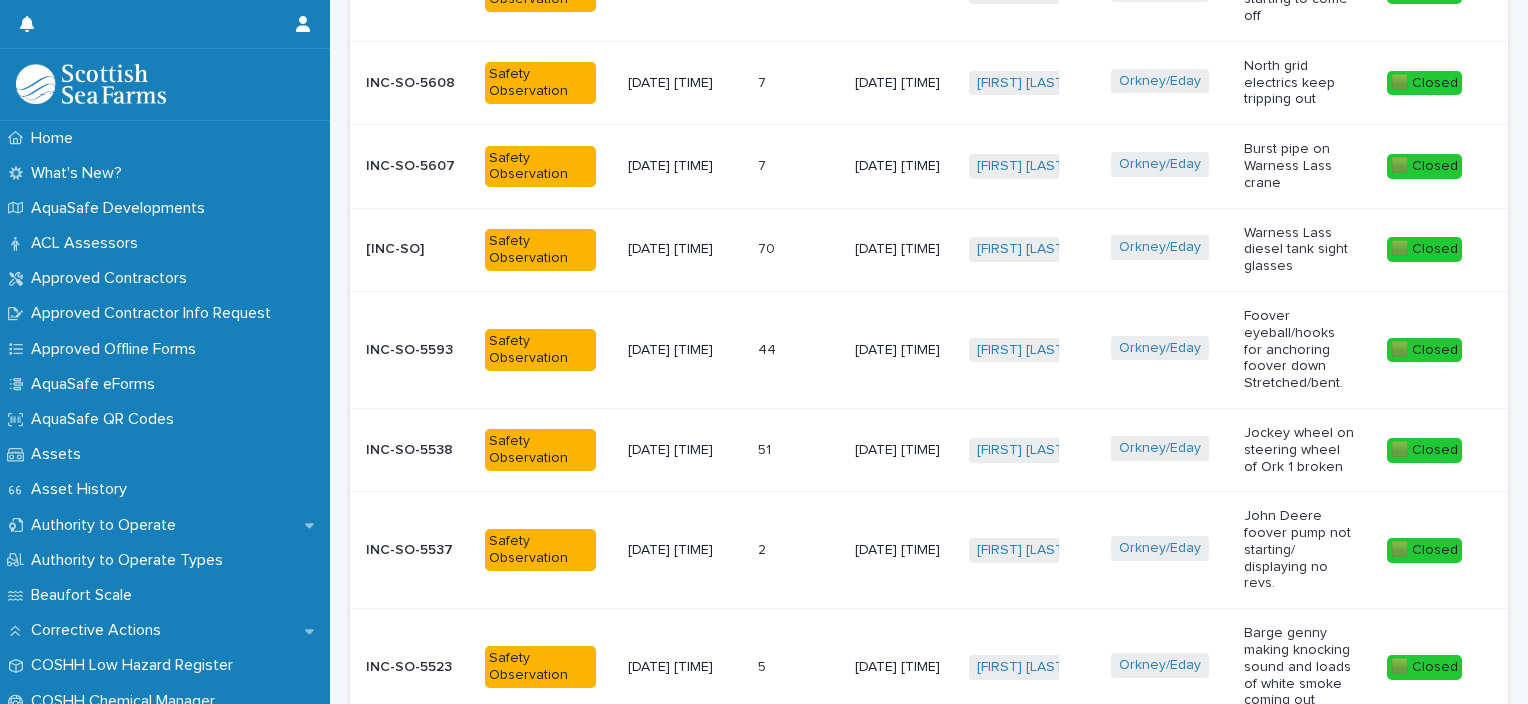 scroll, scrollTop: 1215, scrollLeft: 0, axis: vertical 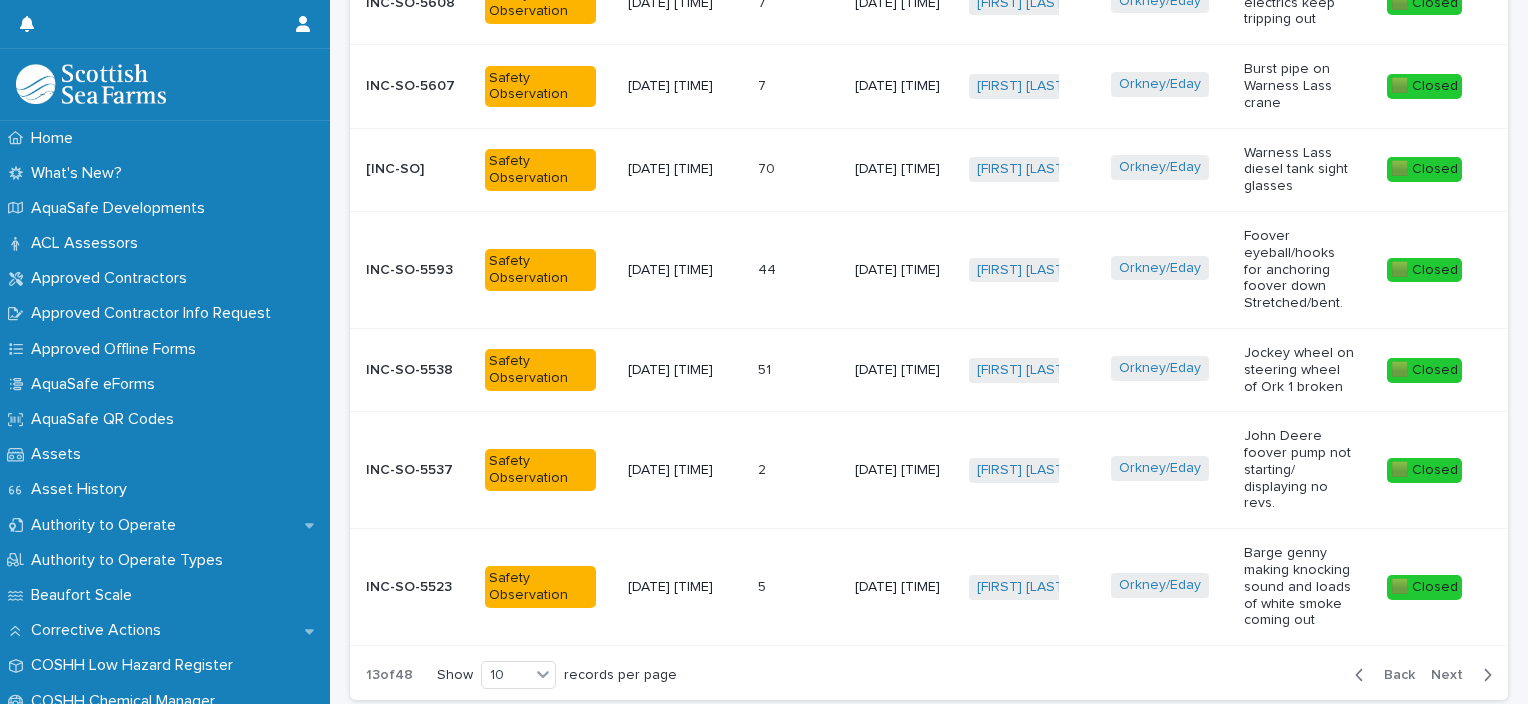 click on "Next" at bounding box center [1453, 675] 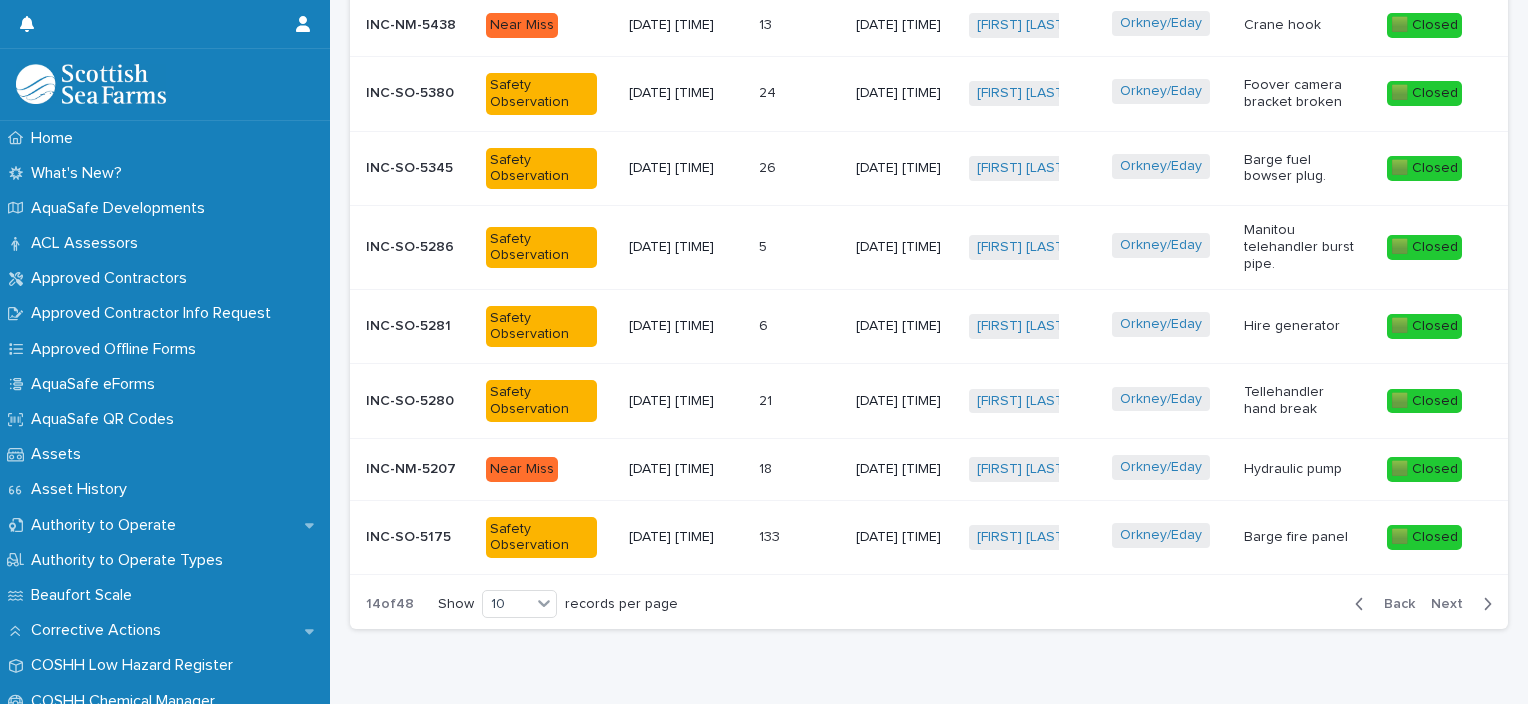 scroll, scrollTop: 1084, scrollLeft: 0, axis: vertical 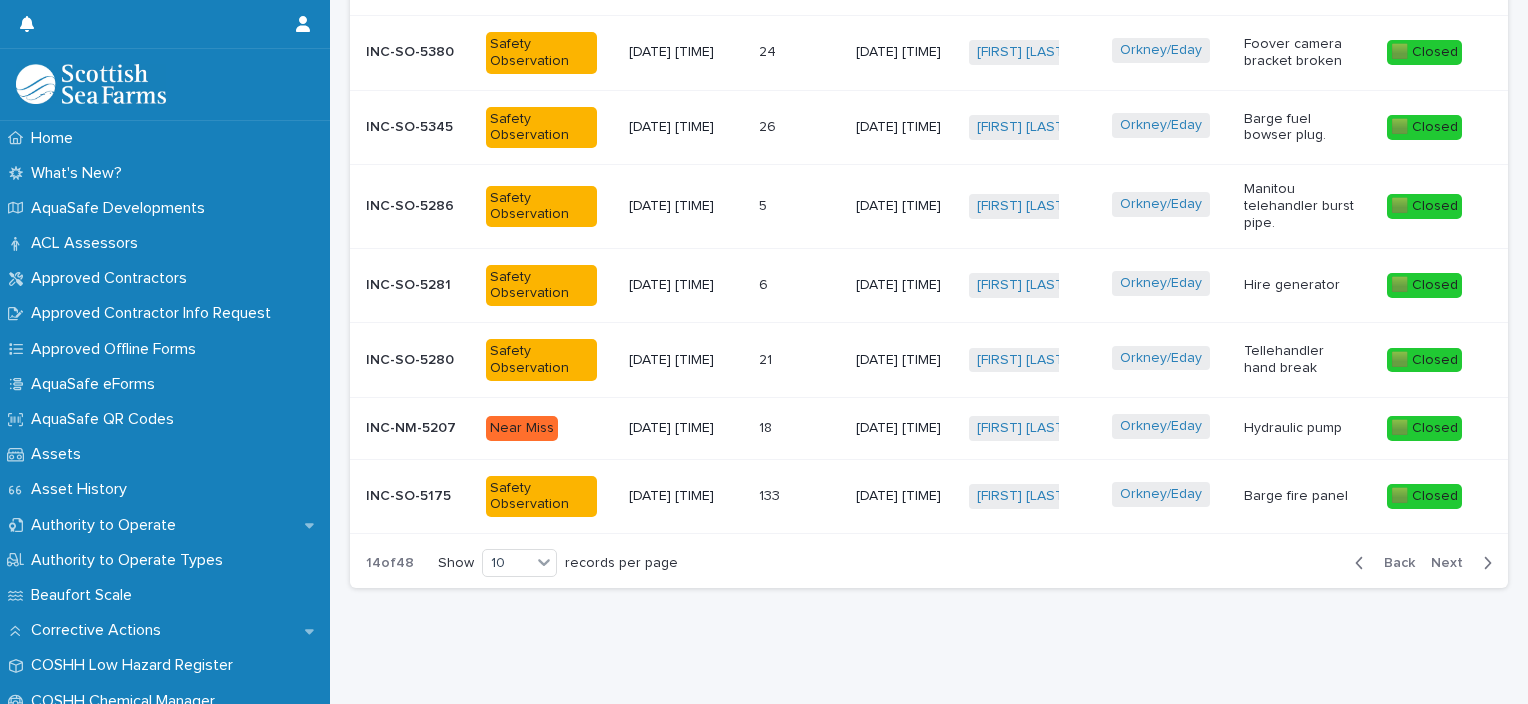 click on "Next" at bounding box center (1453, 563) 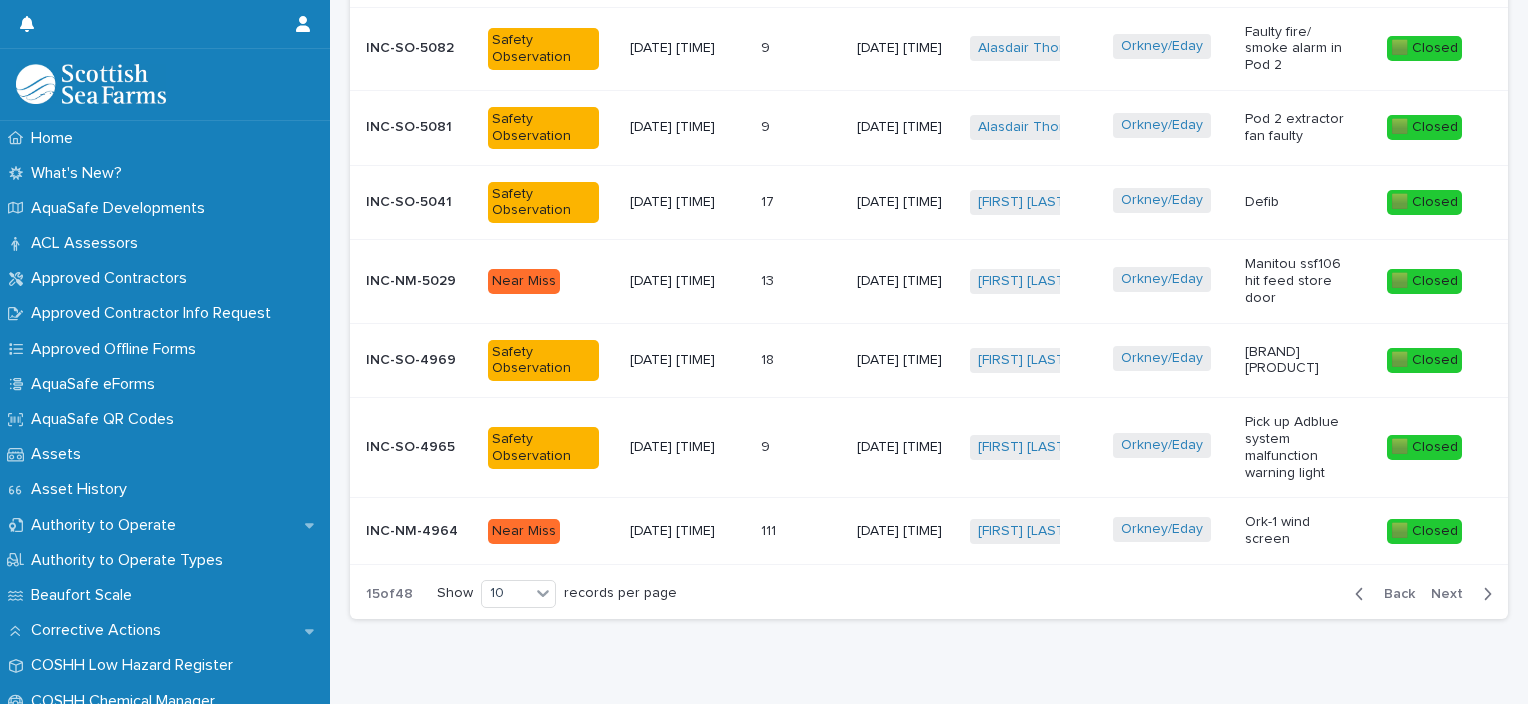 scroll, scrollTop: 1106, scrollLeft: 0, axis: vertical 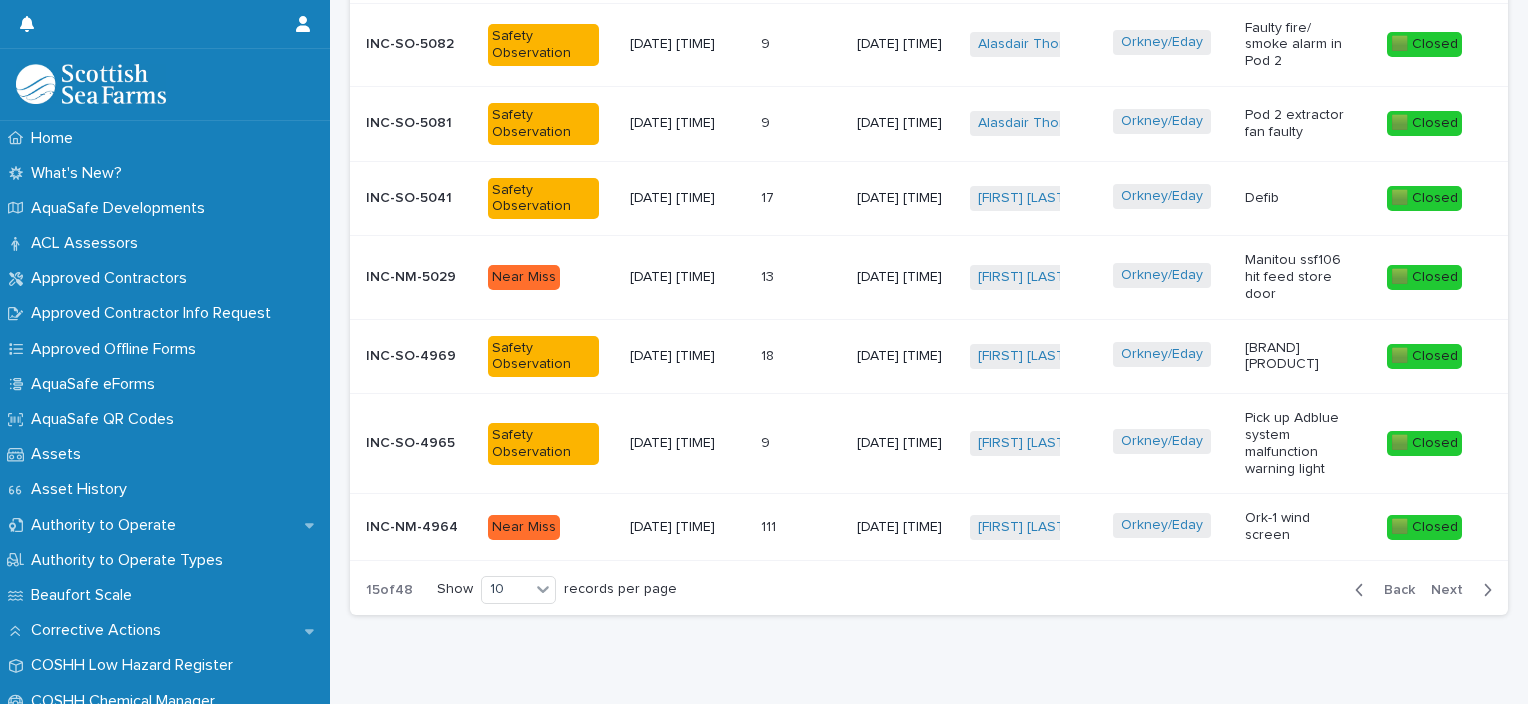 click on "Next" at bounding box center (1453, 590) 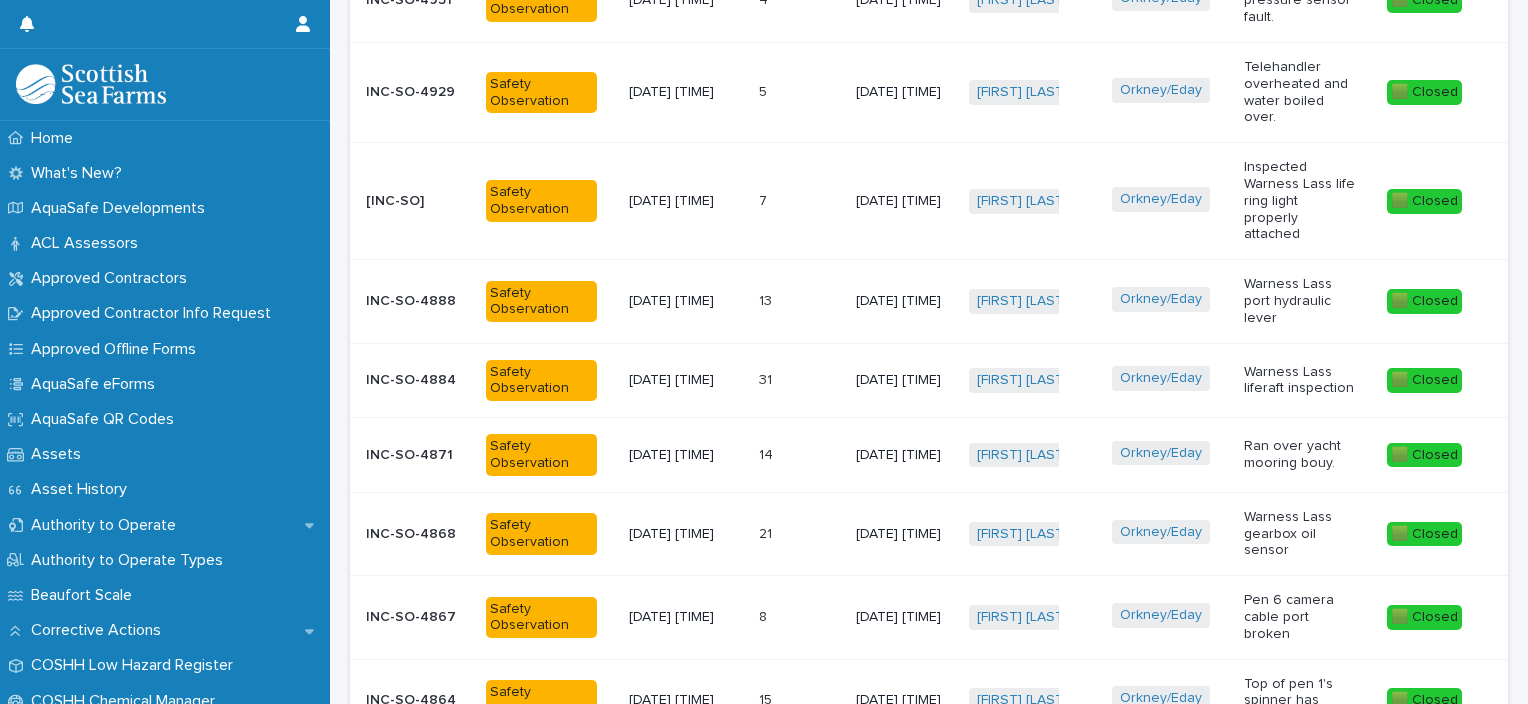 scroll, scrollTop: 1093, scrollLeft: 0, axis: vertical 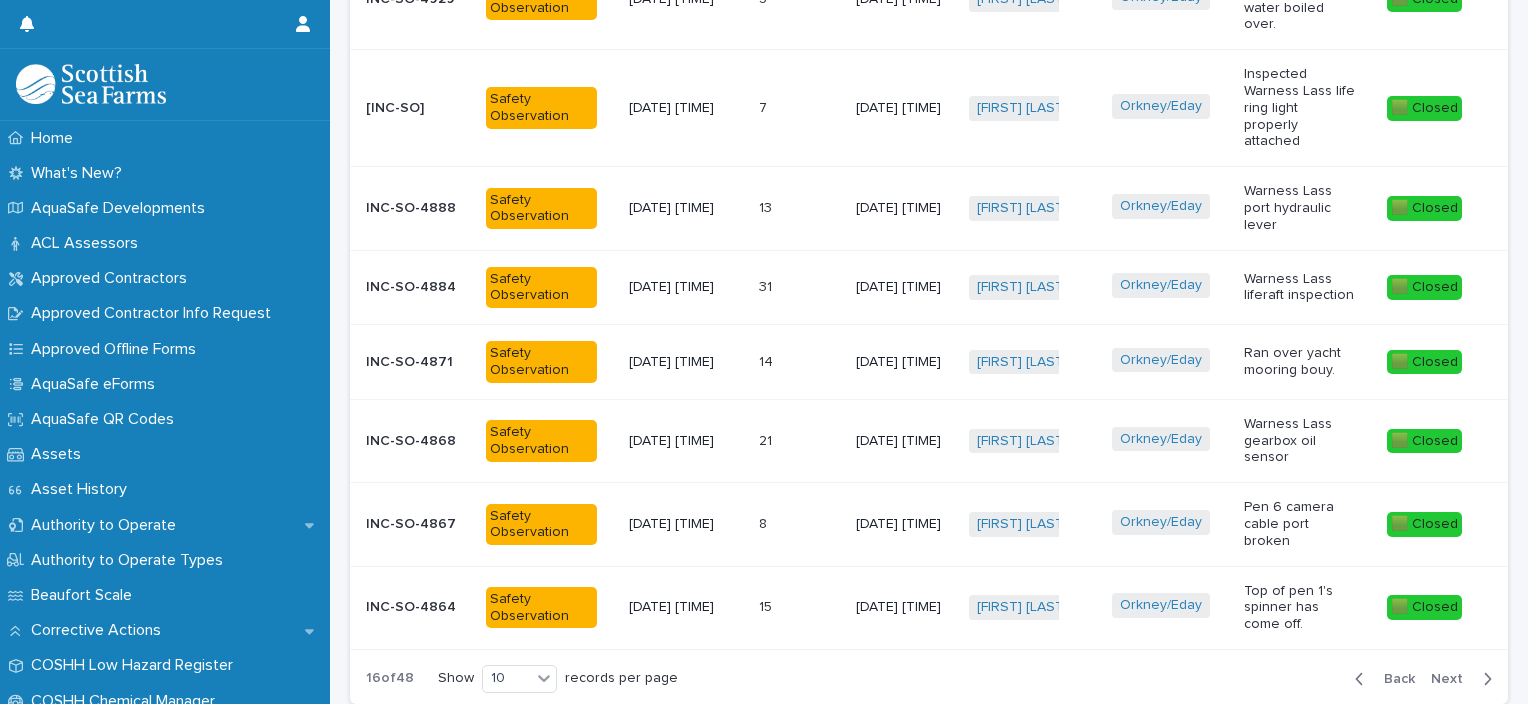 click on "Next" at bounding box center [1453, 679] 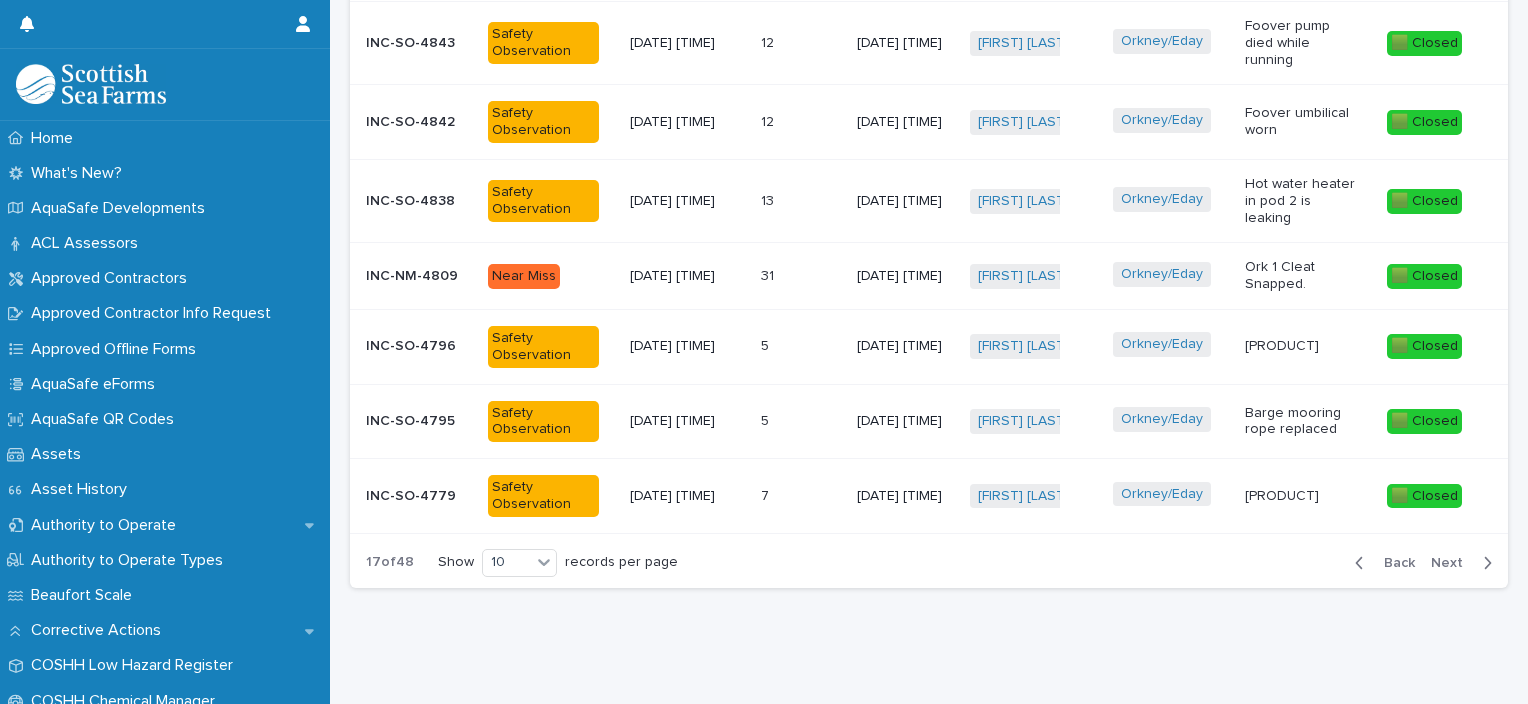 click on "Hot water heater in pod 2 is leaking" at bounding box center (1300, 201) 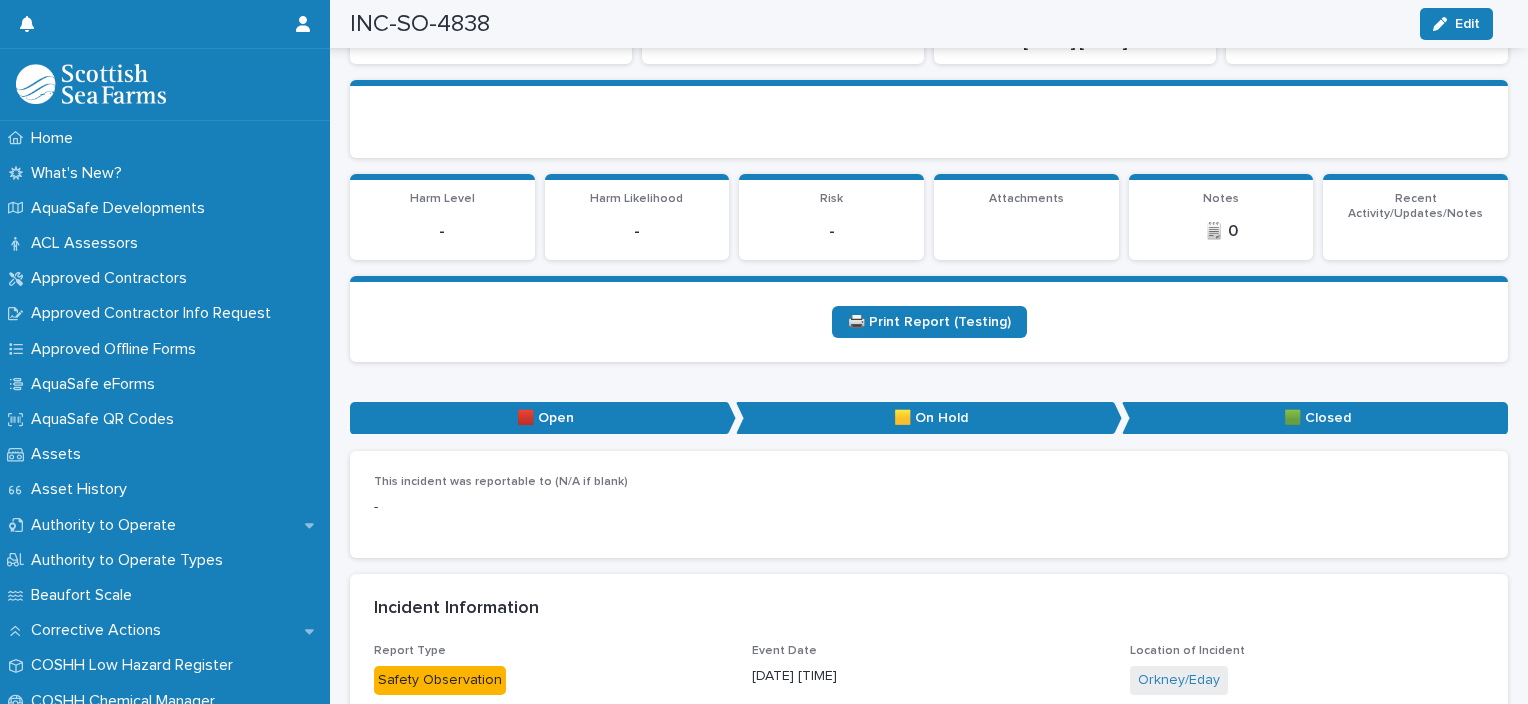 scroll, scrollTop: 0, scrollLeft: 0, axis: both 